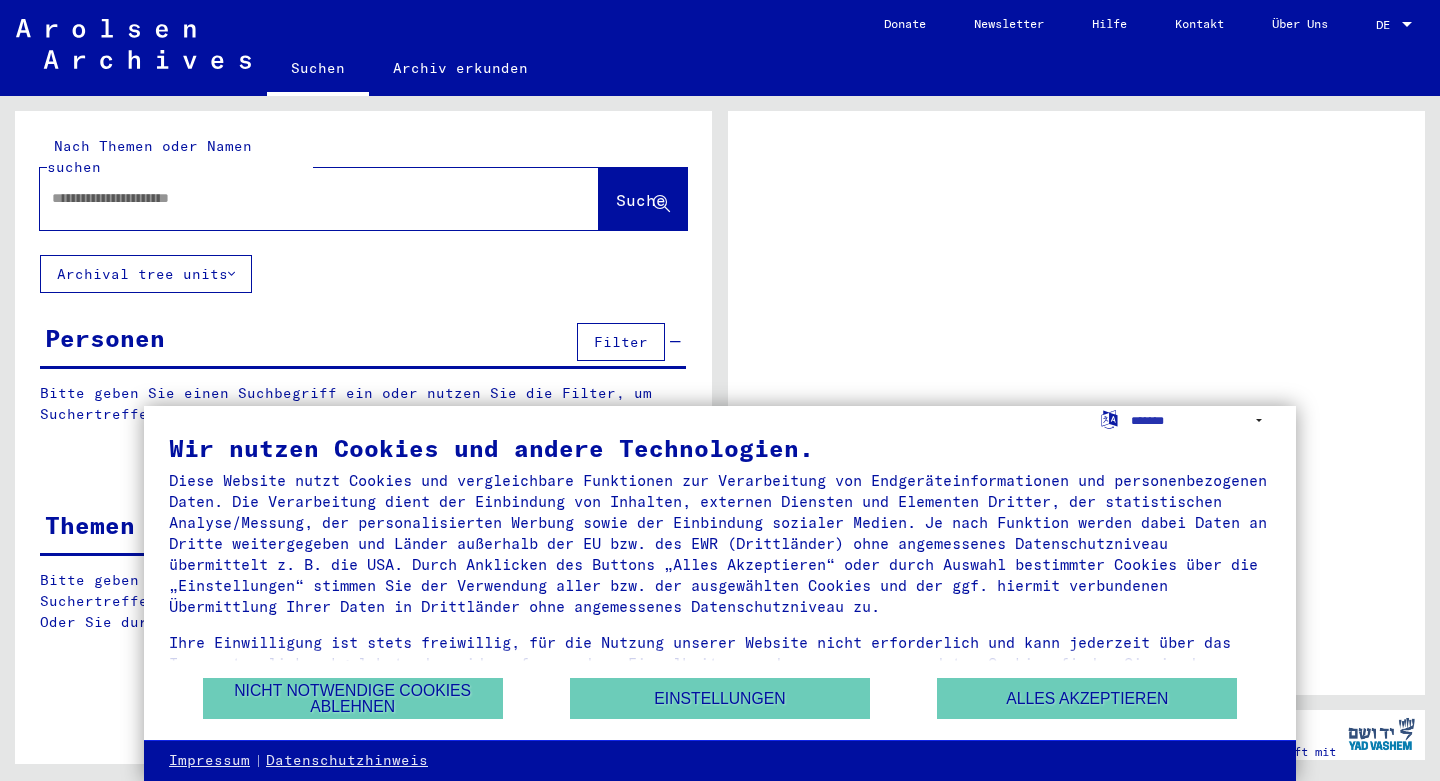 scroll, scrollTop: 0, scrollLeft: 0, axis: both 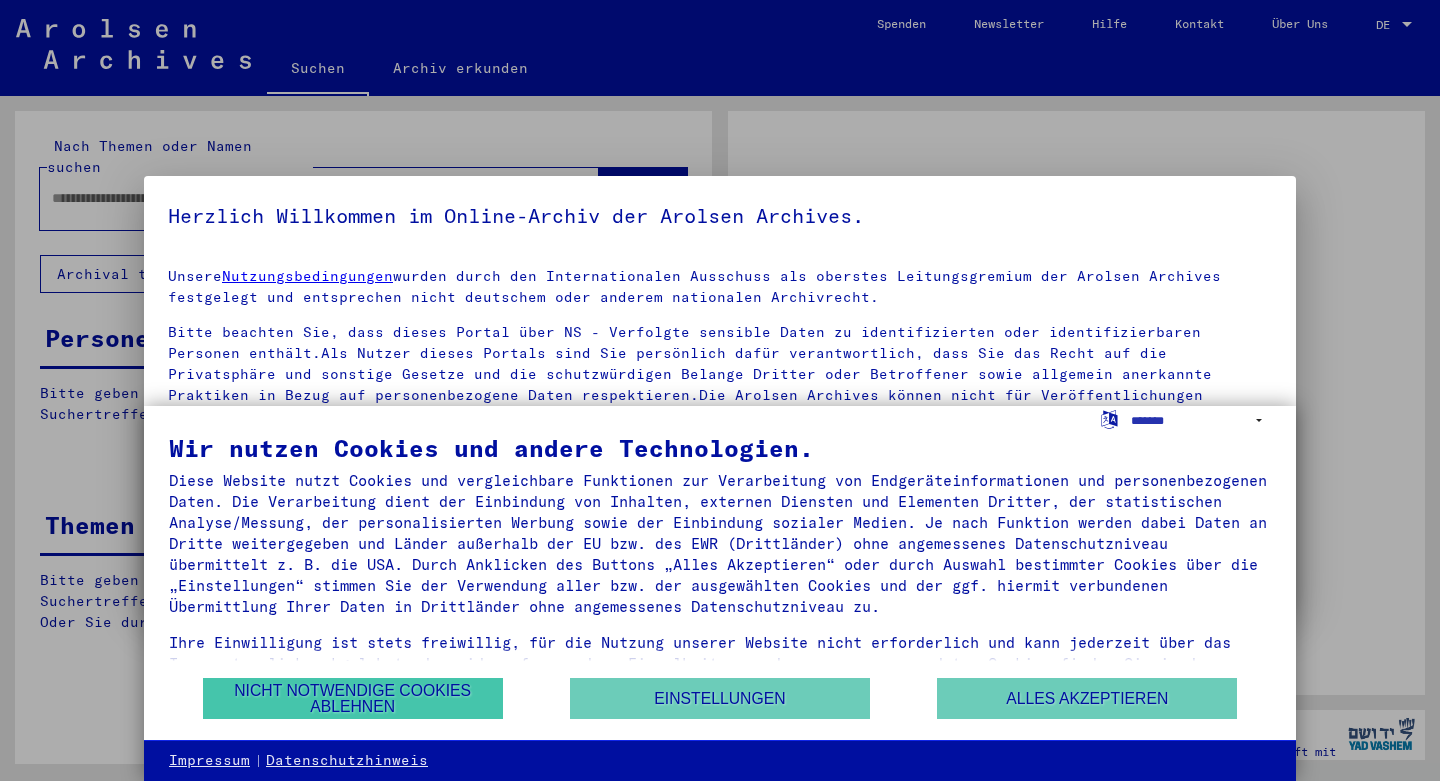 click on "Nicht notwendige Cookies ablehnen" at bounding box center [353, 698] 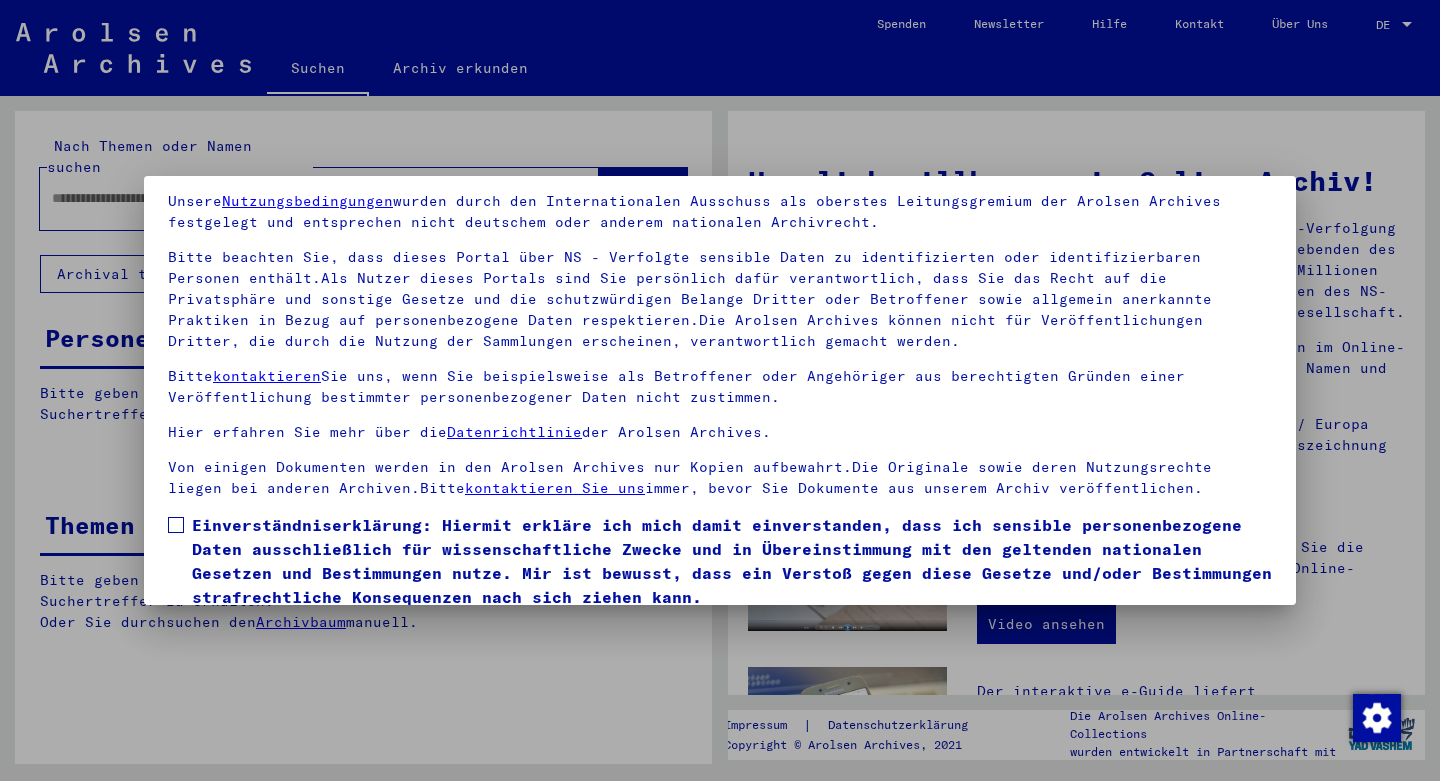 scroll, scrollTop: 150, scrollLeft: 0, axis: vertical 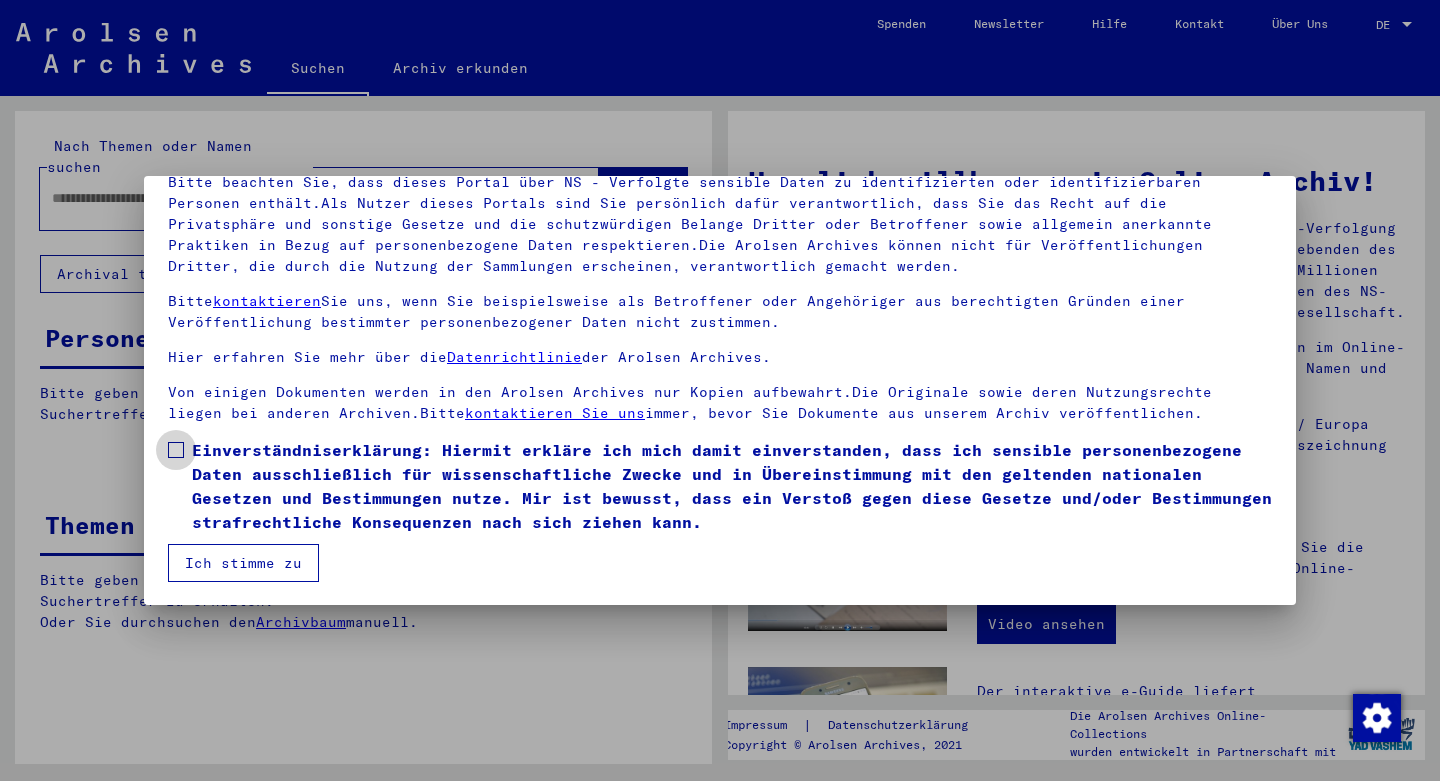click at bounding box center (176, 450) 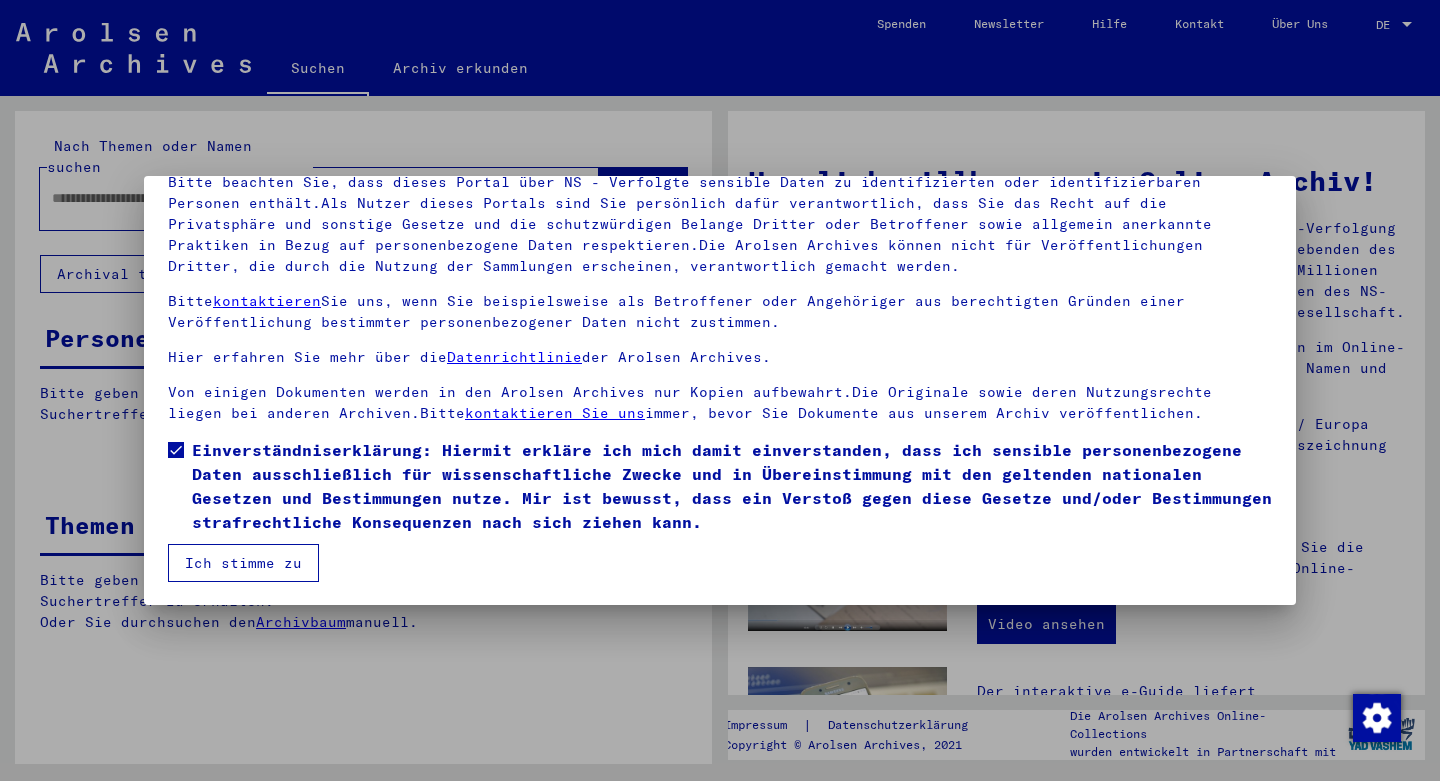 click on "Ich stimme zu" at bounding box center (243, 563) 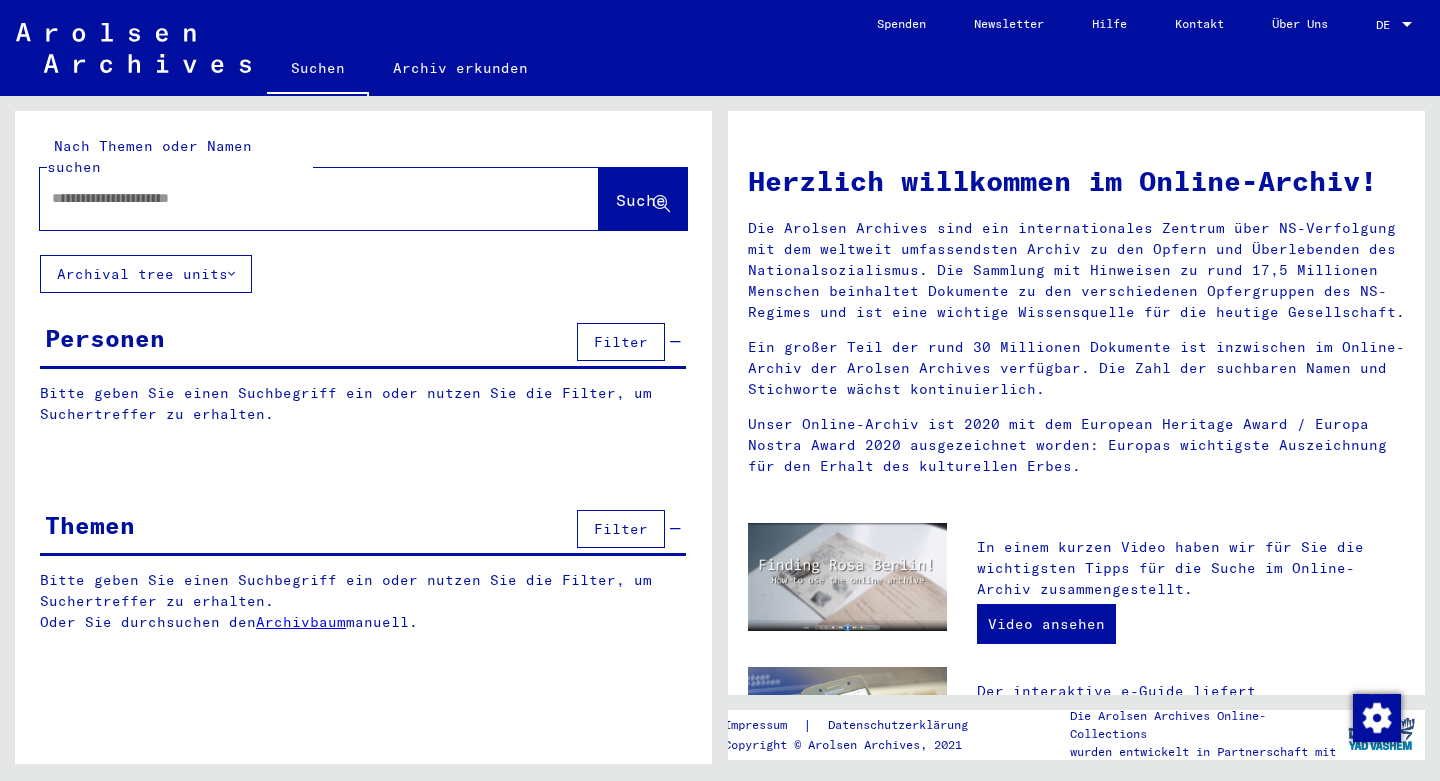 click at bounding box center (295, 198) 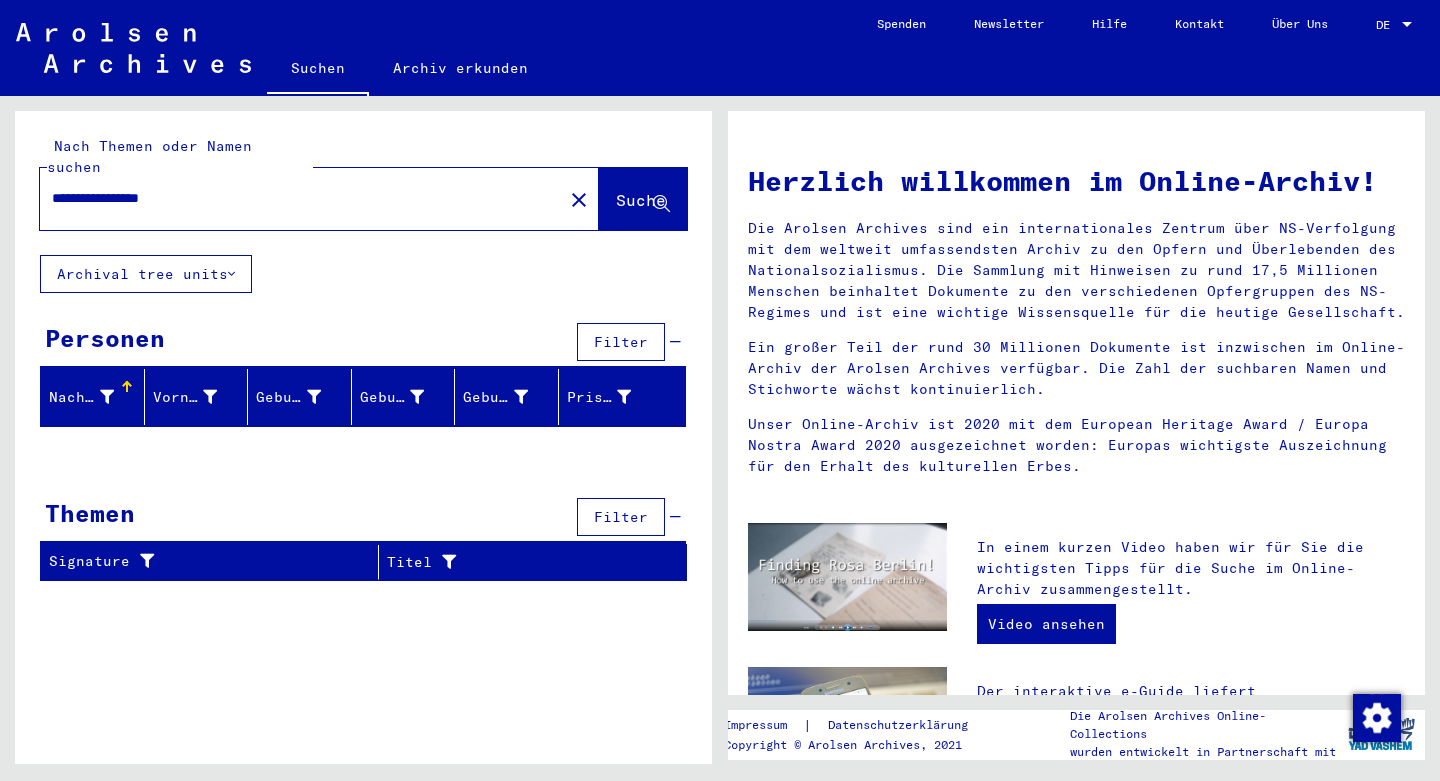 drag, startPoint x: 147, startPoint y: 176, endPoint x: 158, endPoint y: 175, distance: 11.045361 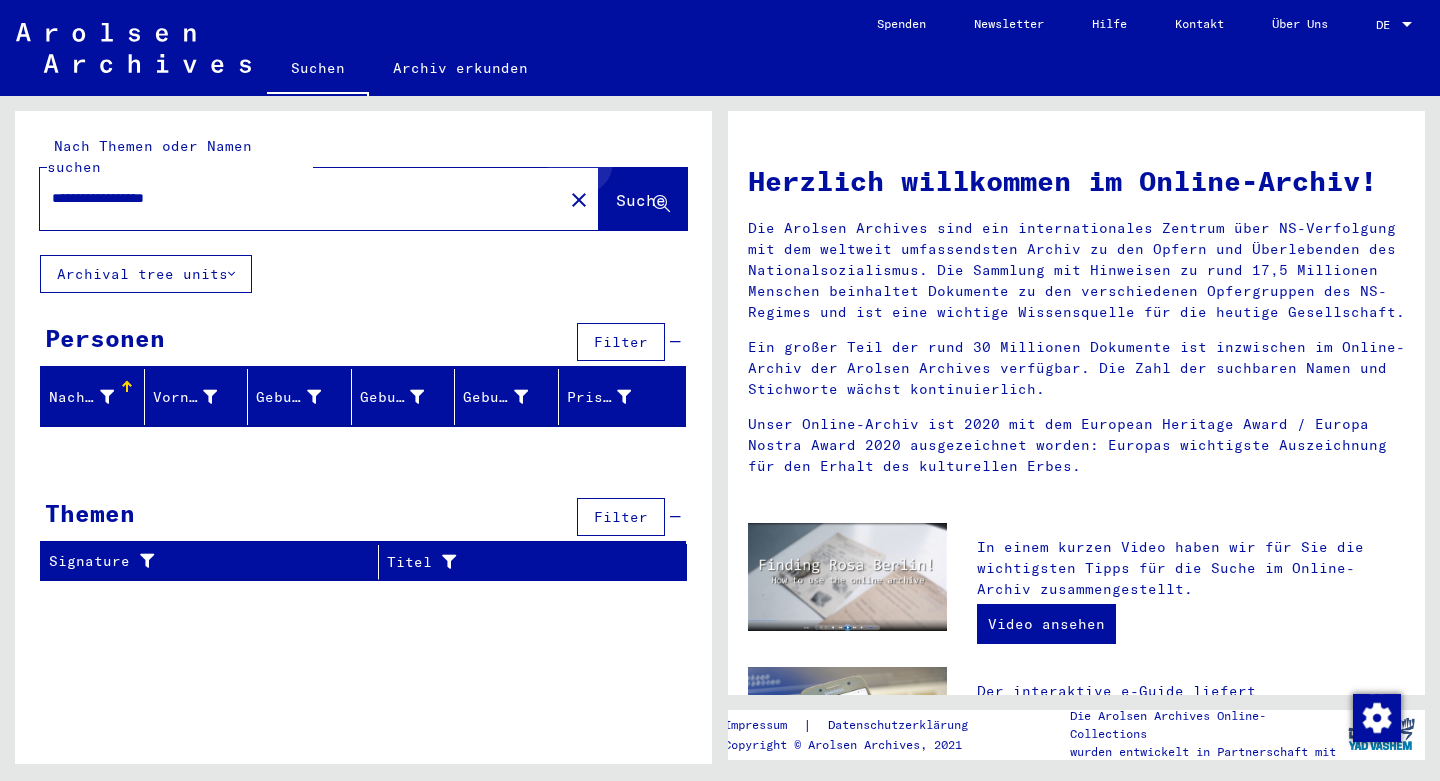 click on "Suche" 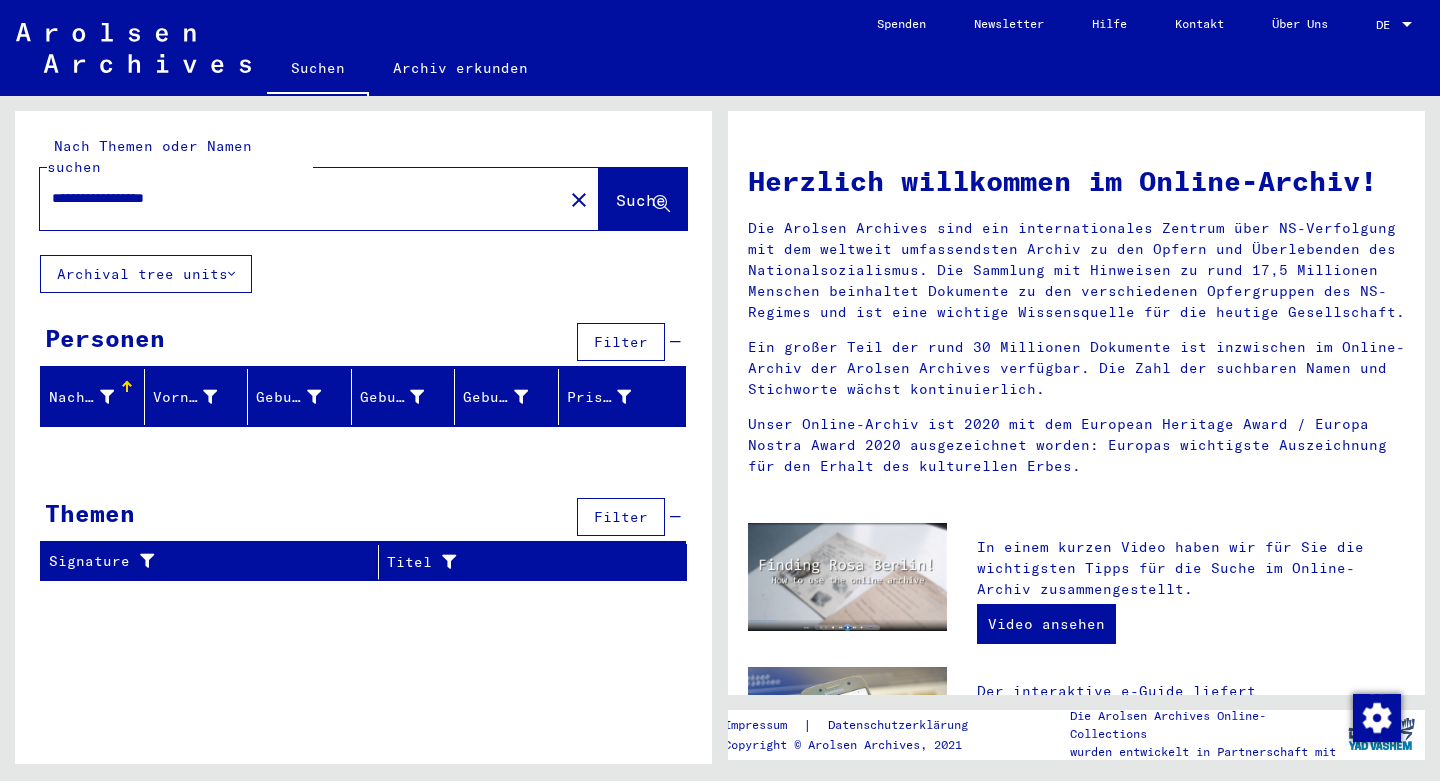 click on "**********" at bounding box center (295, 198) 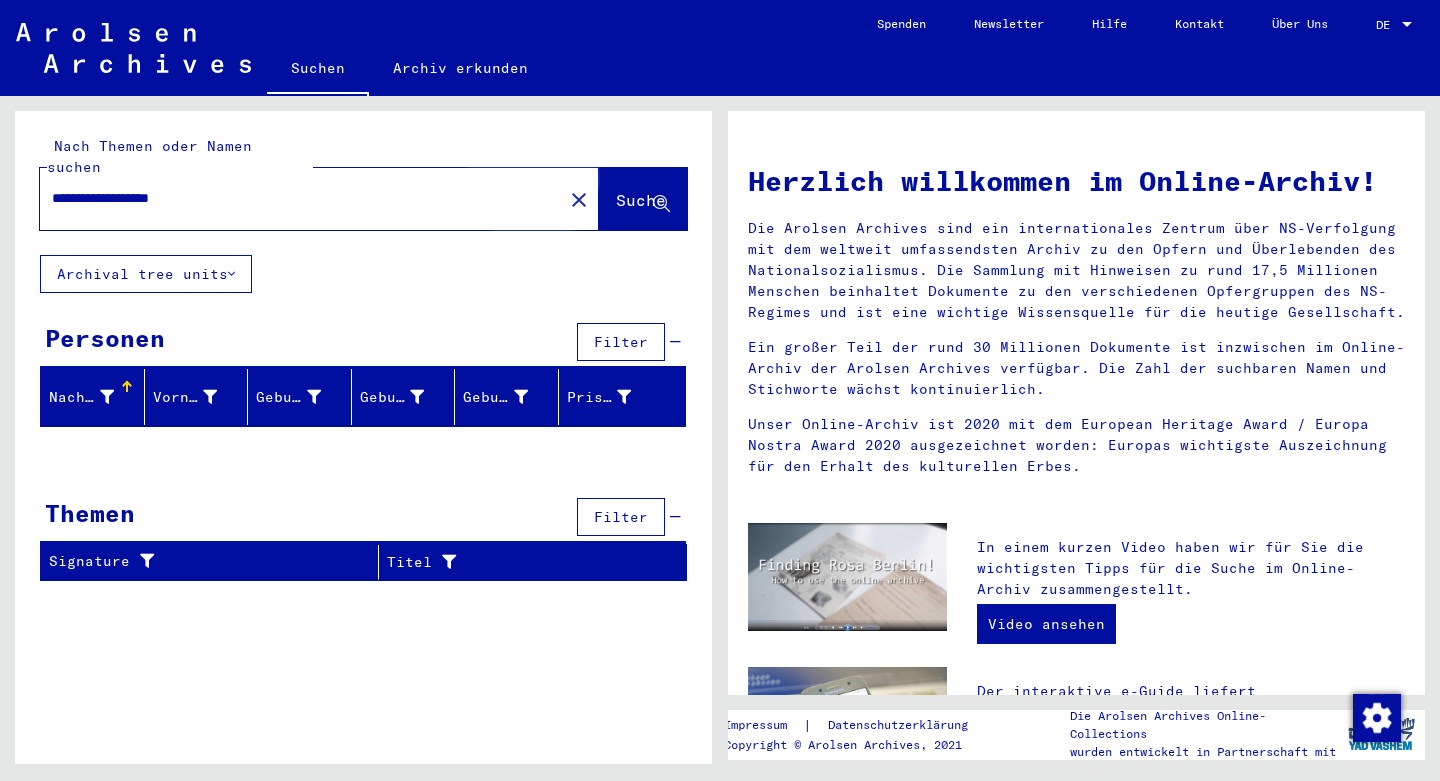 click on "Suche" 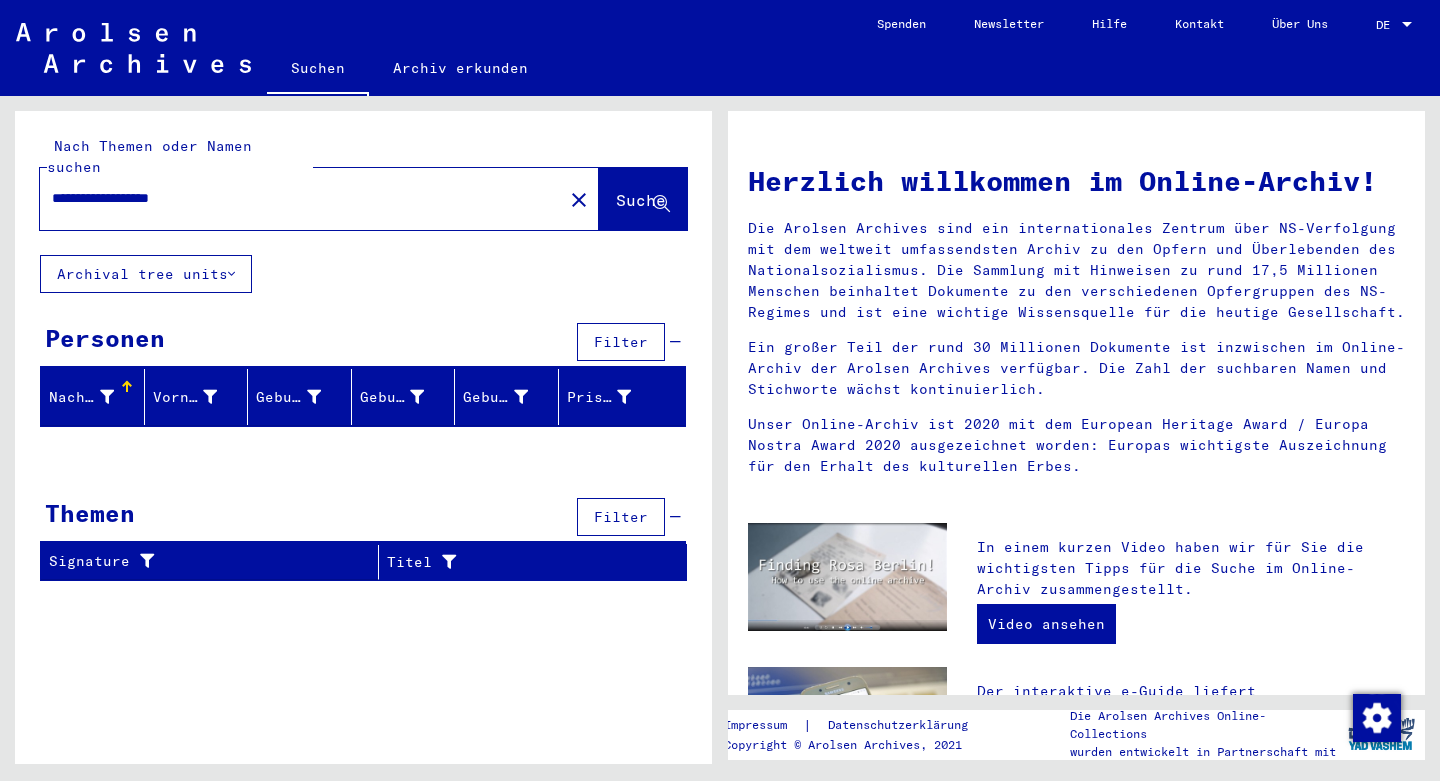 click on "**********" at bounding box center [295, 198] 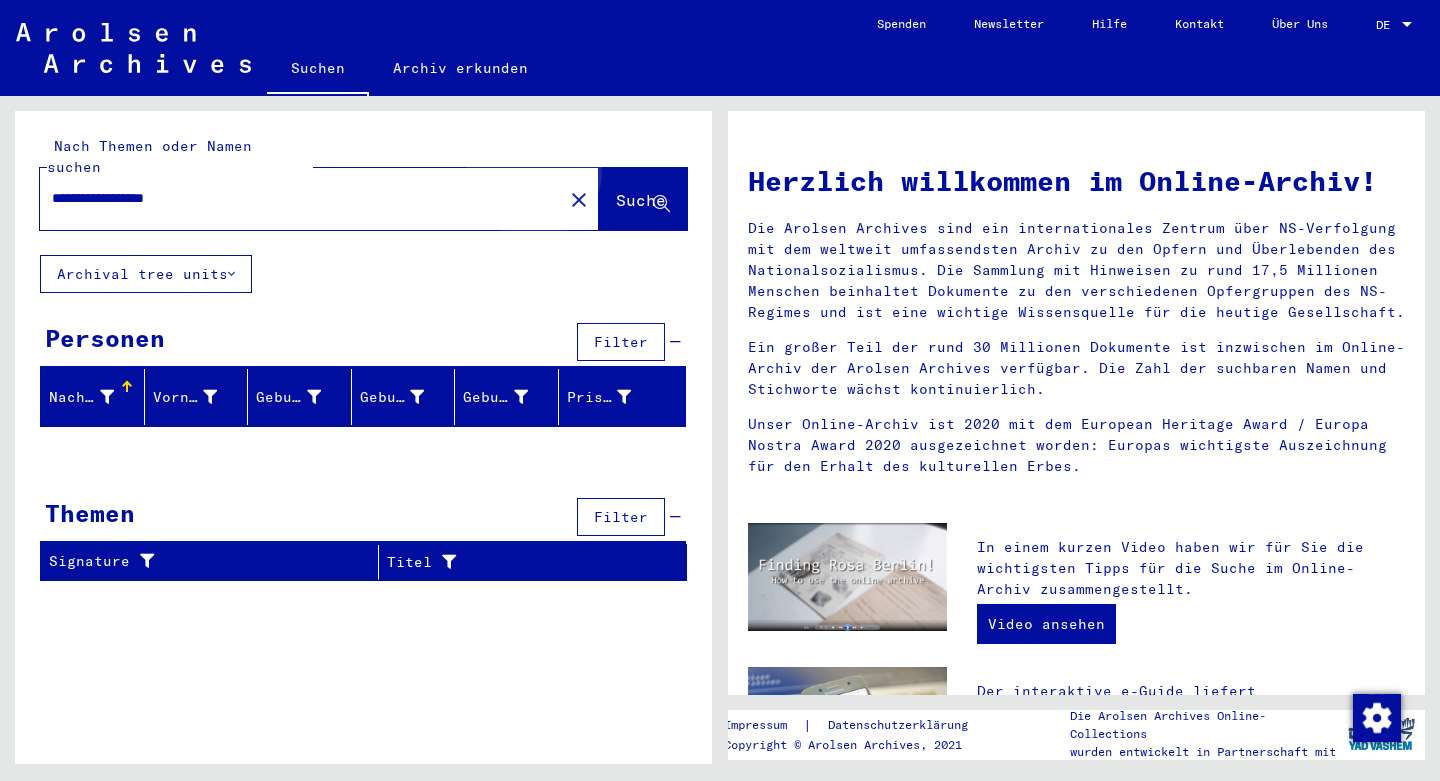 click on "Suche" 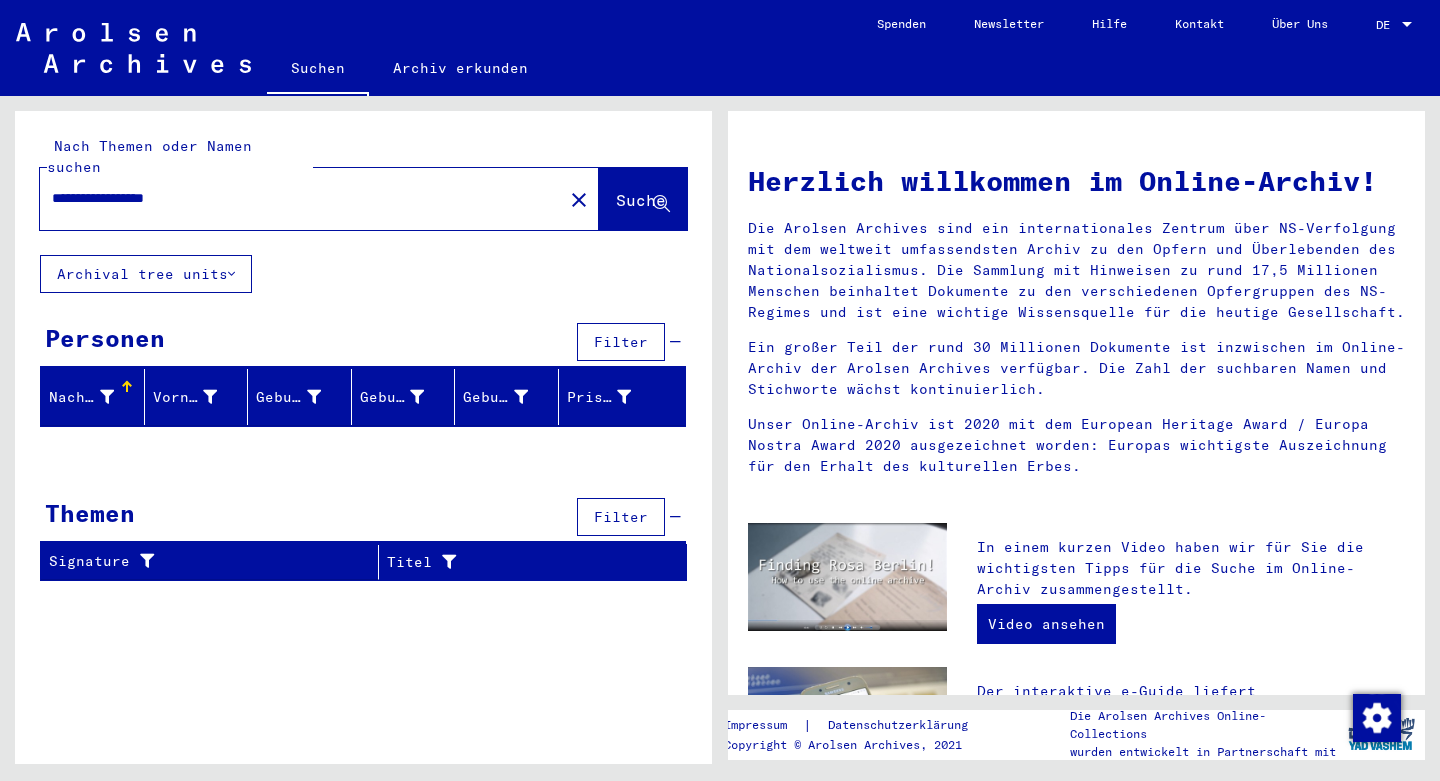 drag, startPoint x: 158, startPoint y: 178, endPoint x: 182, endPoint y: 175, distance: 24.186773 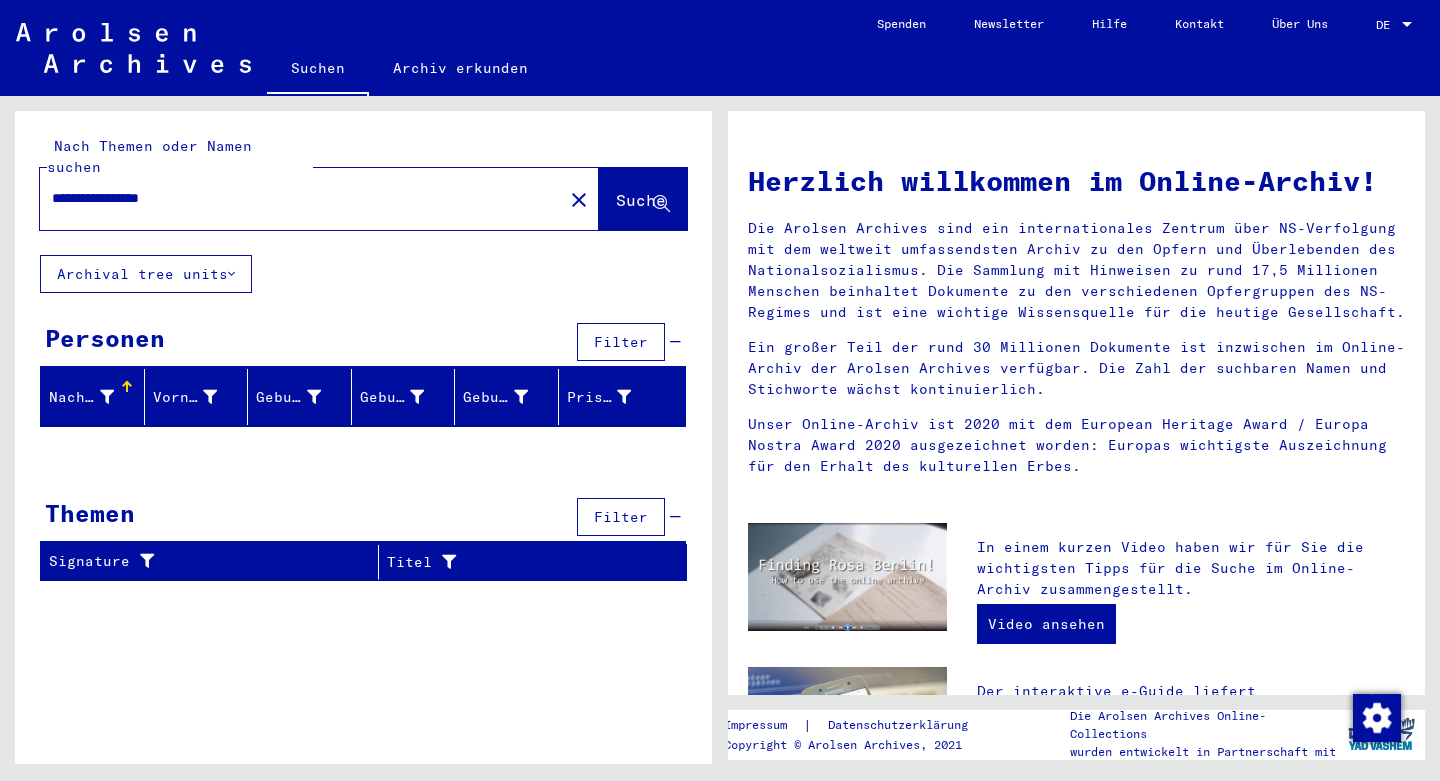 click on "Suche" 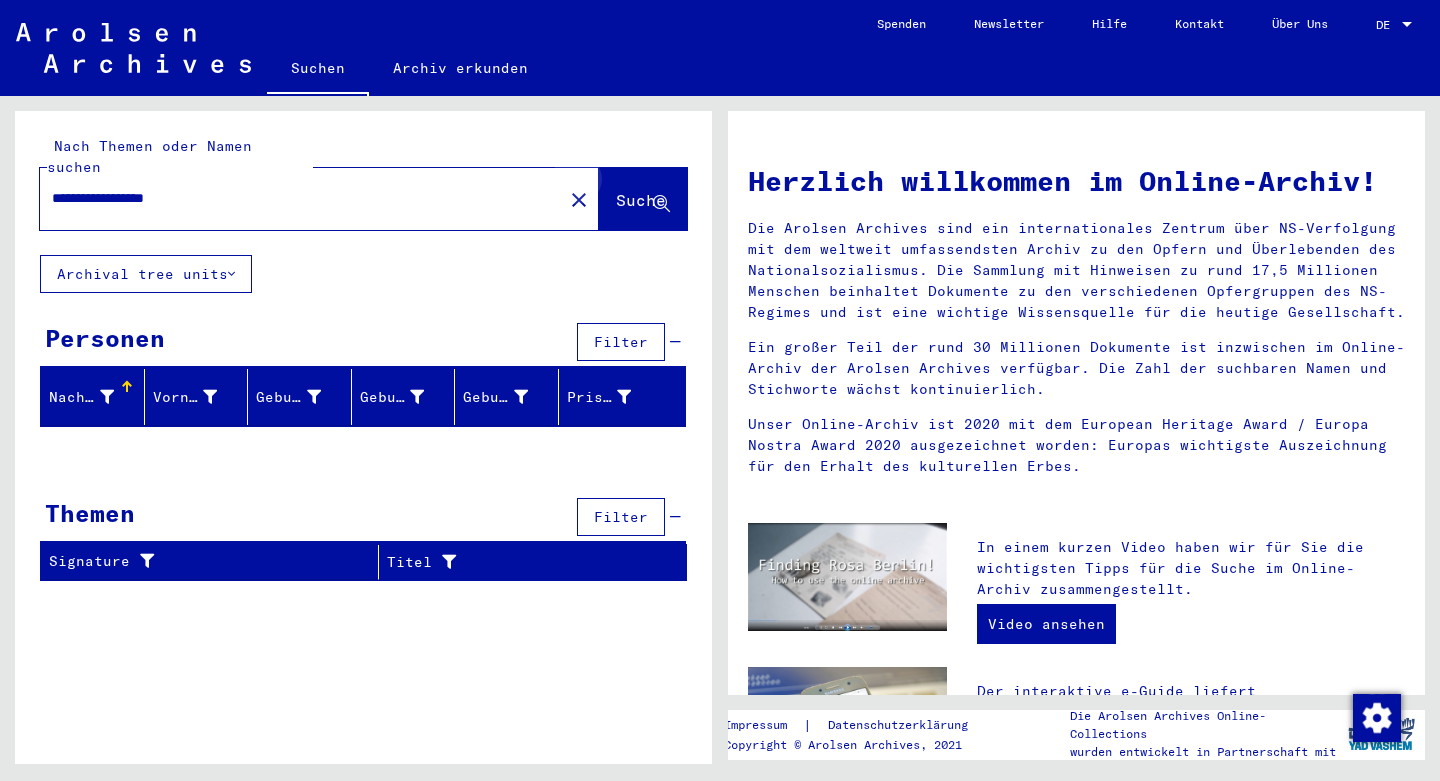 click on "Suche" 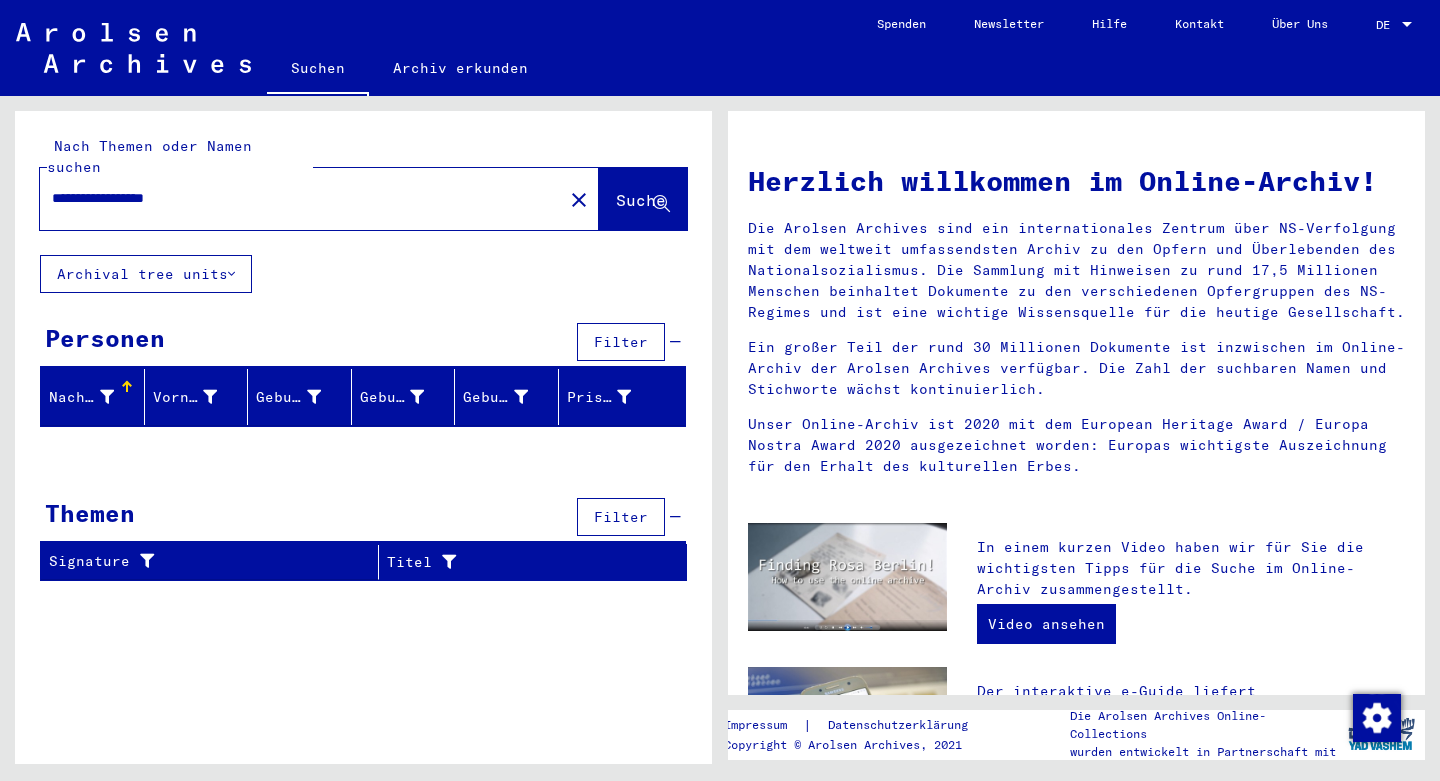 click on "**********" at bounding box center [295, 198] 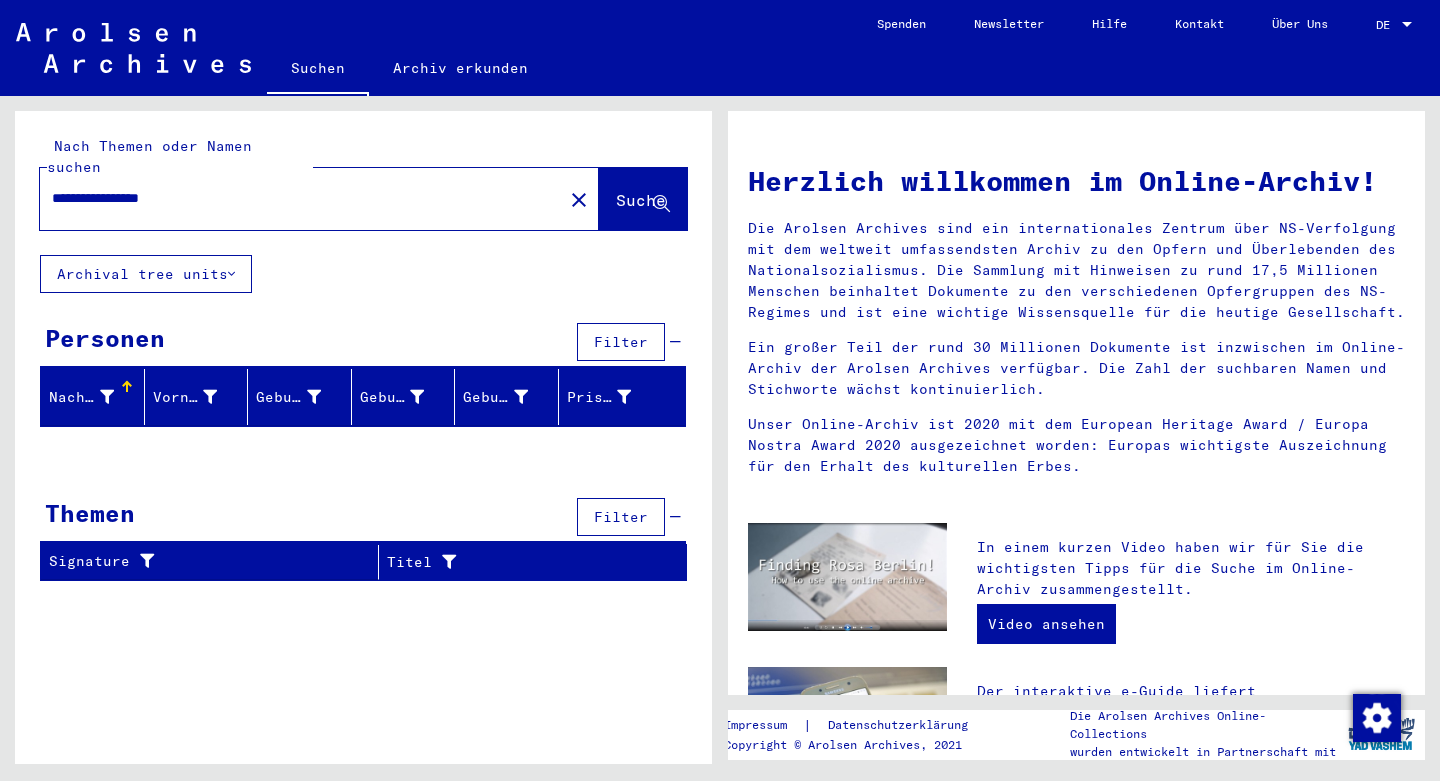type on "**********" 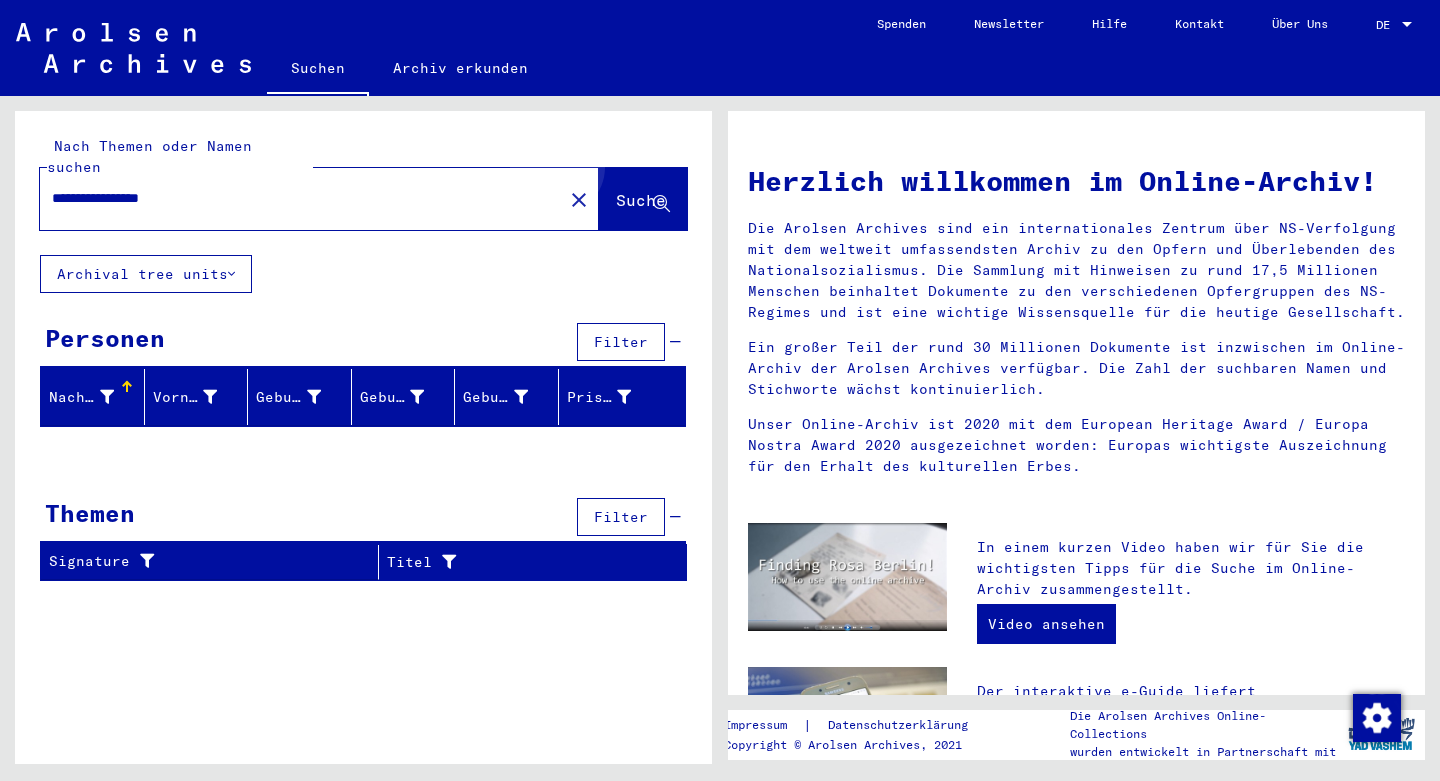 click on "Suche" 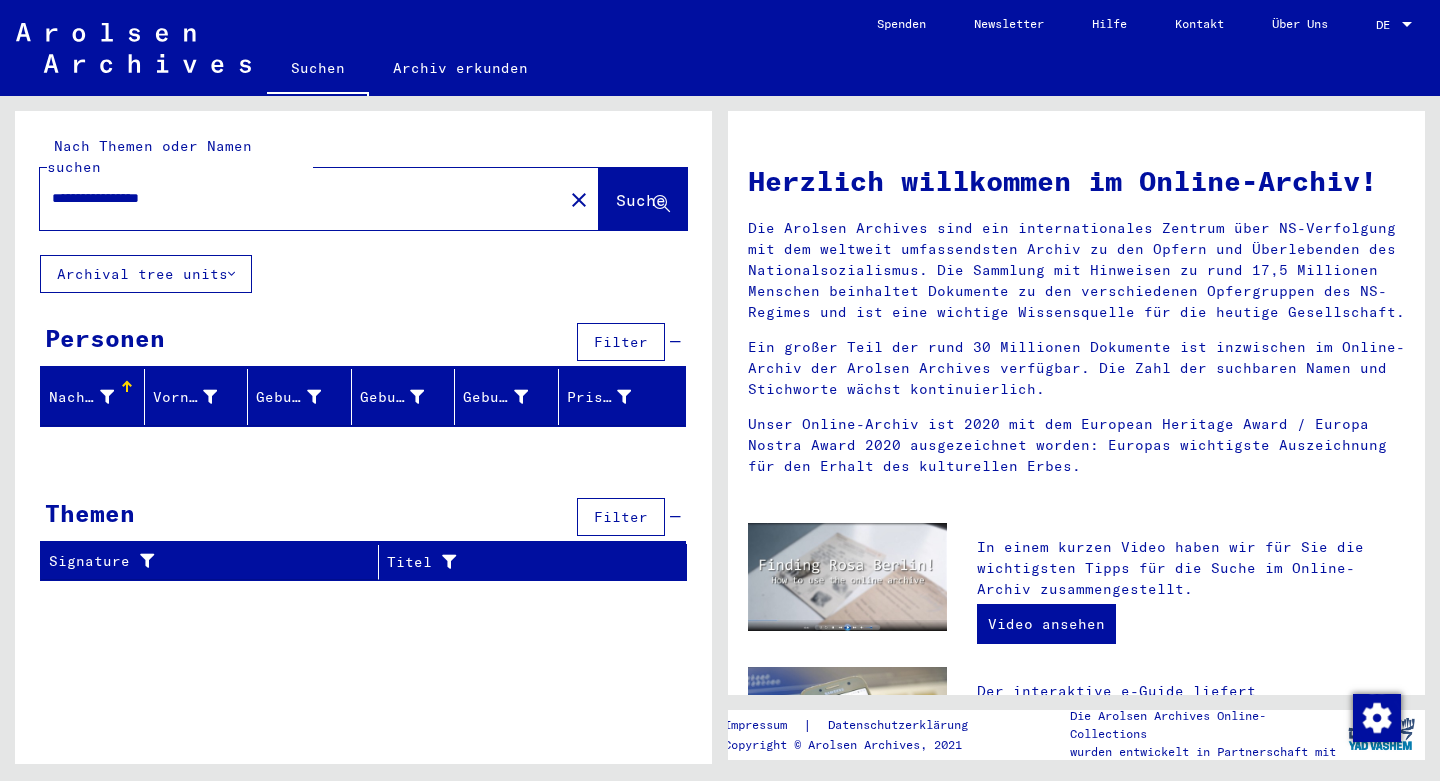 drag, startPoint x: 203, startPoint y: 183, endPoint x: 48, endPoint y: 181, distance: 155.01291 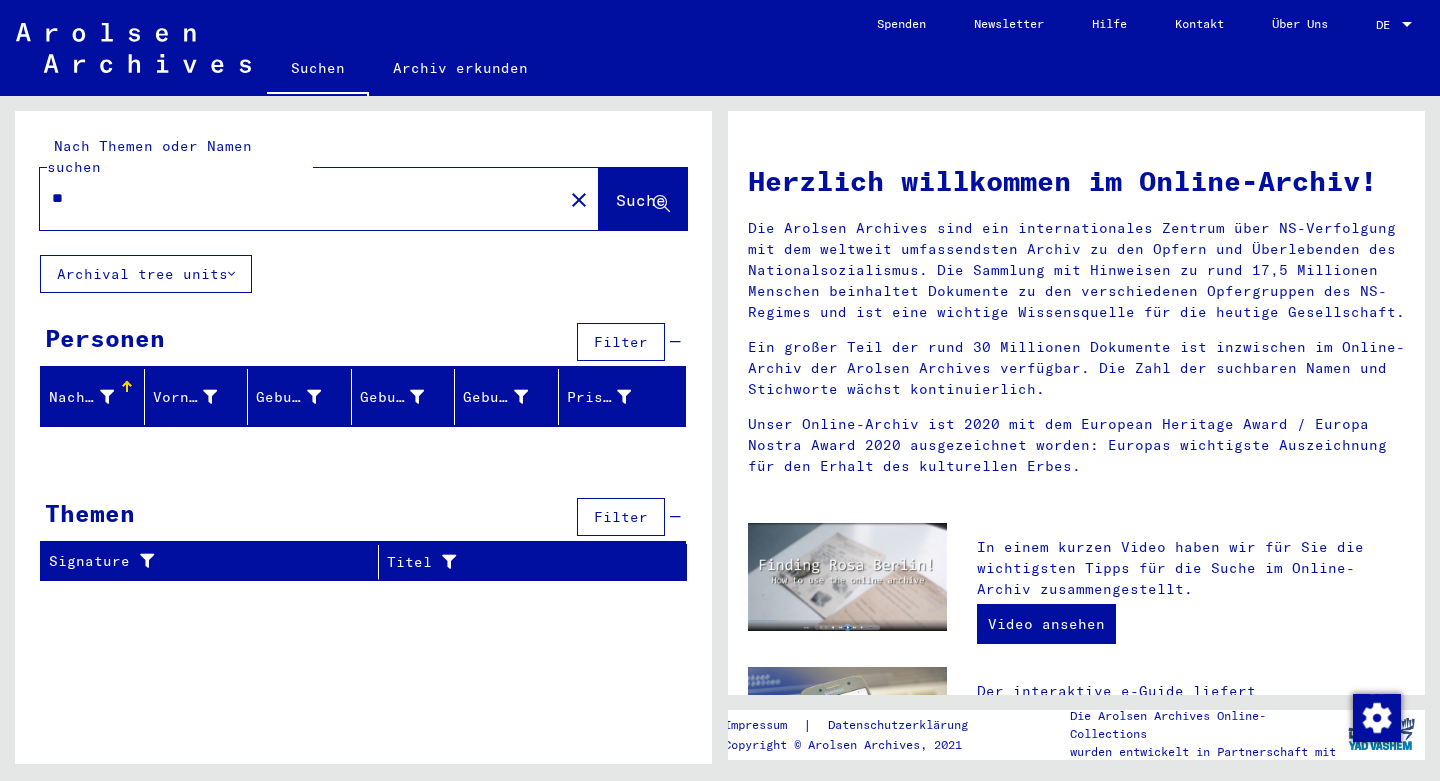 type on "*" 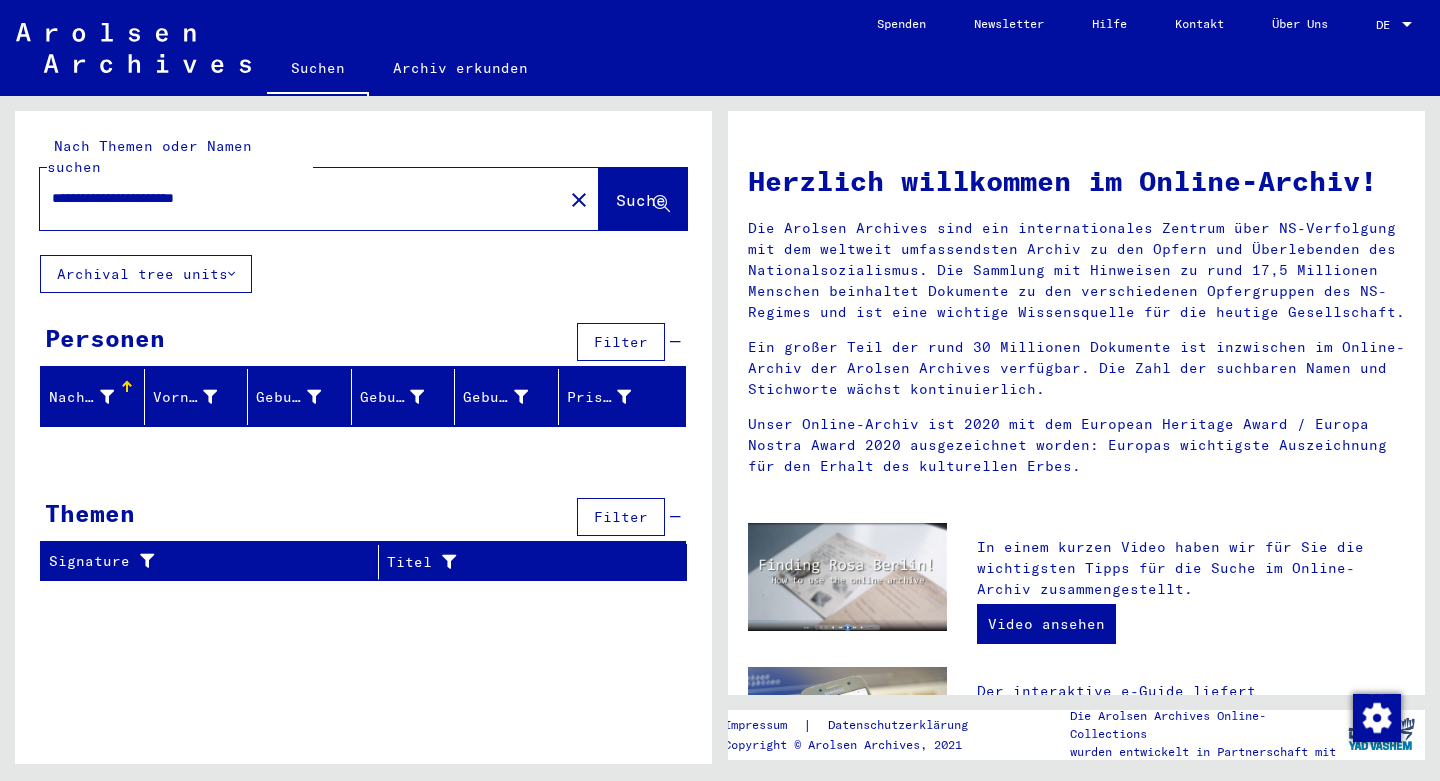 type on "**********" 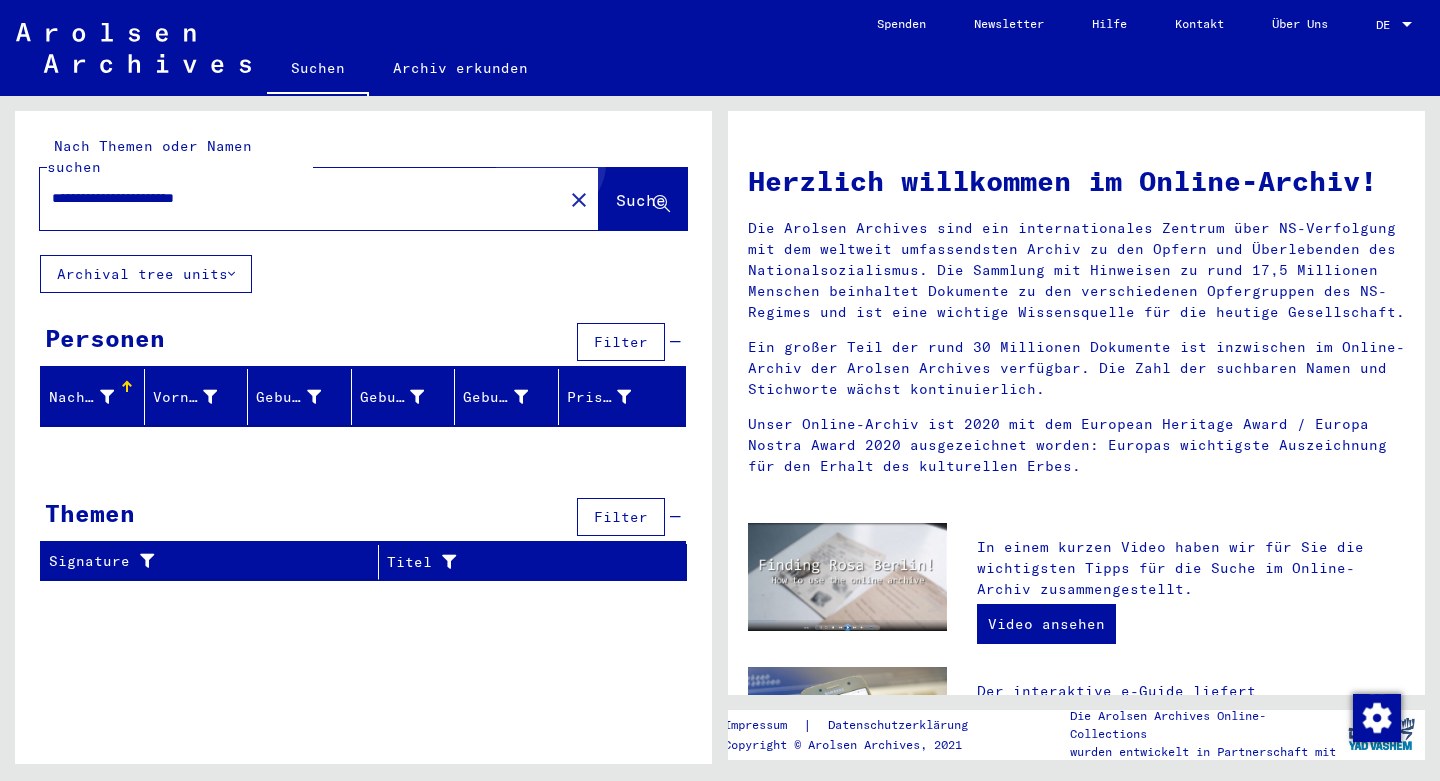 click on "Suche" 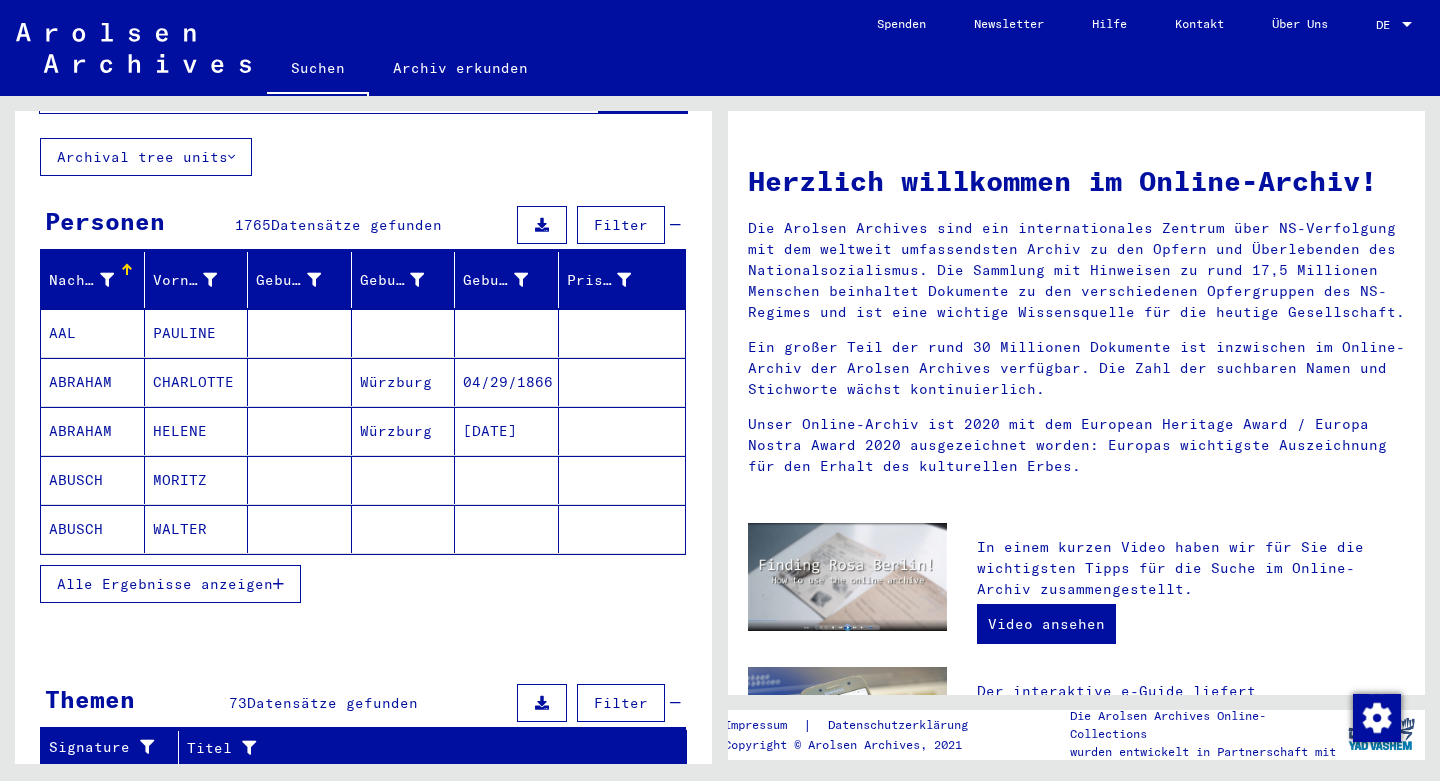 scroll, scrollTop: 130, scrollLeft: 0, axis: vertical 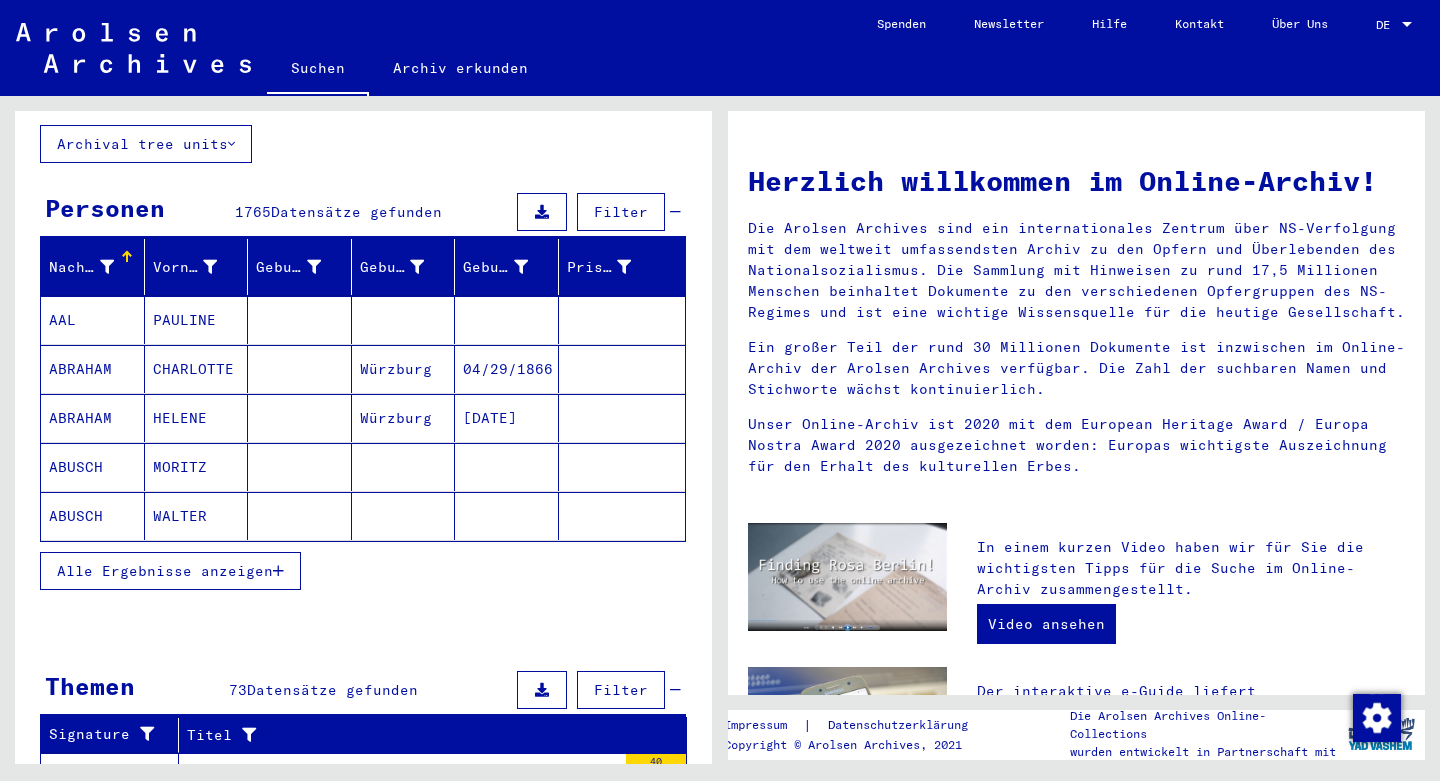 click on "Alle Ergebnisse anzeigen" at bounding box center [165, 571] 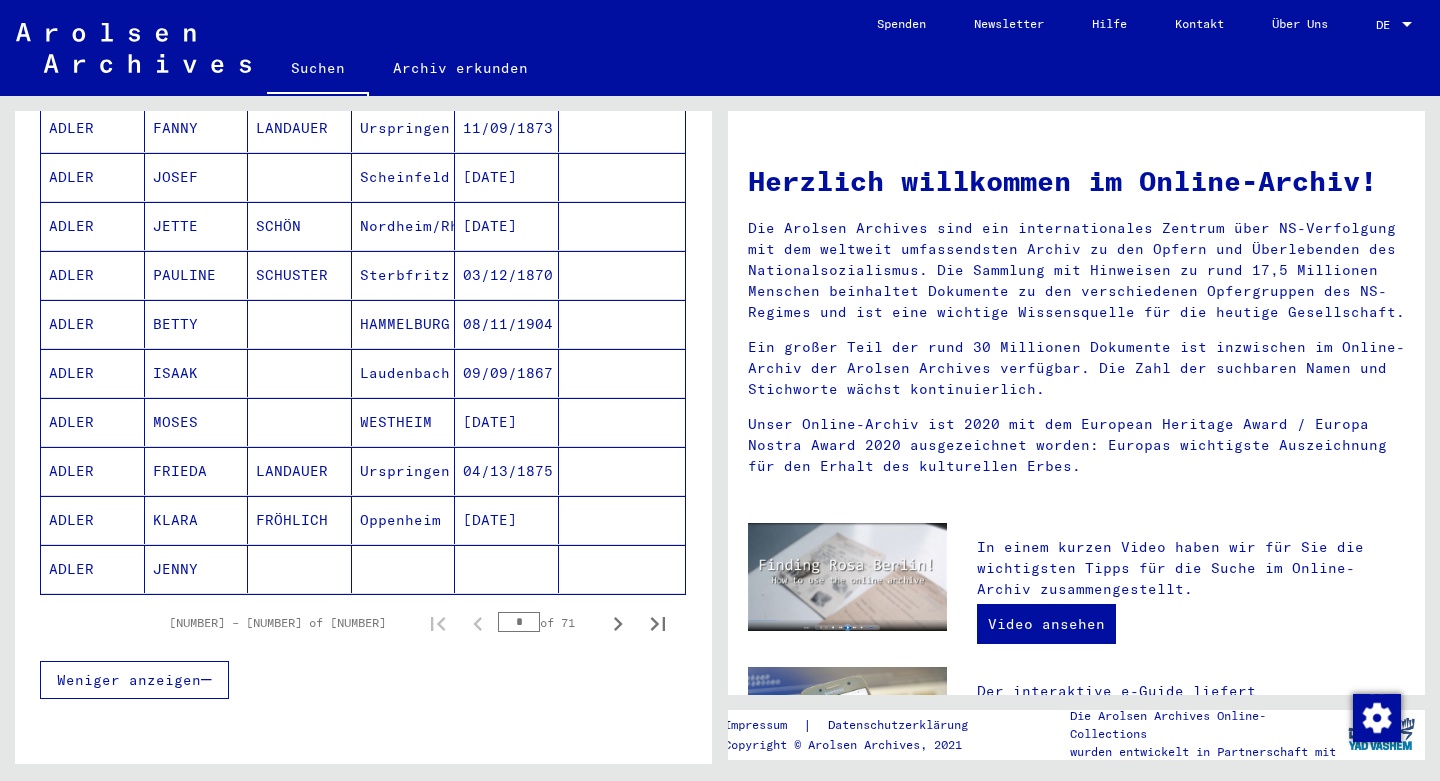 scroll, scrollTop: 1096, scrollLeft: 0, axis: vertical 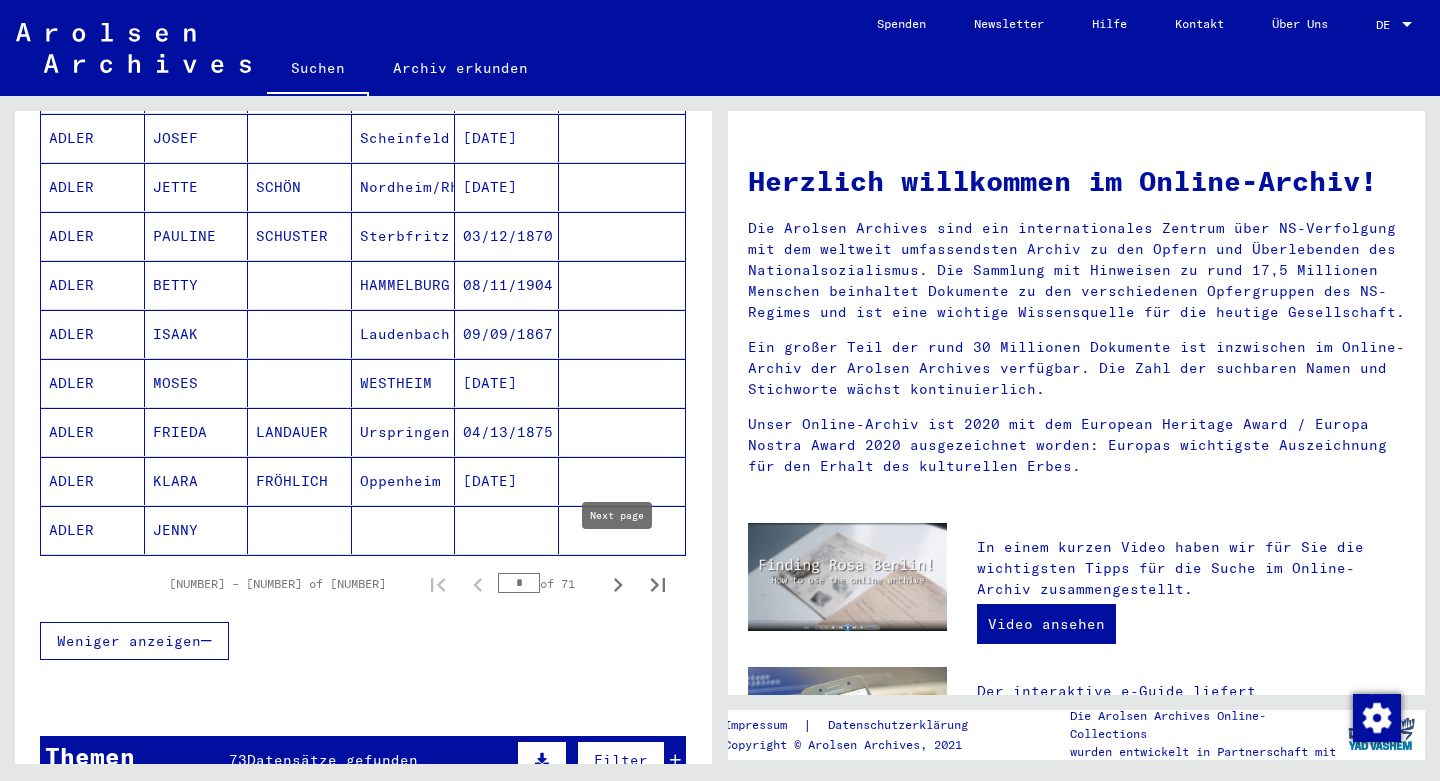 click 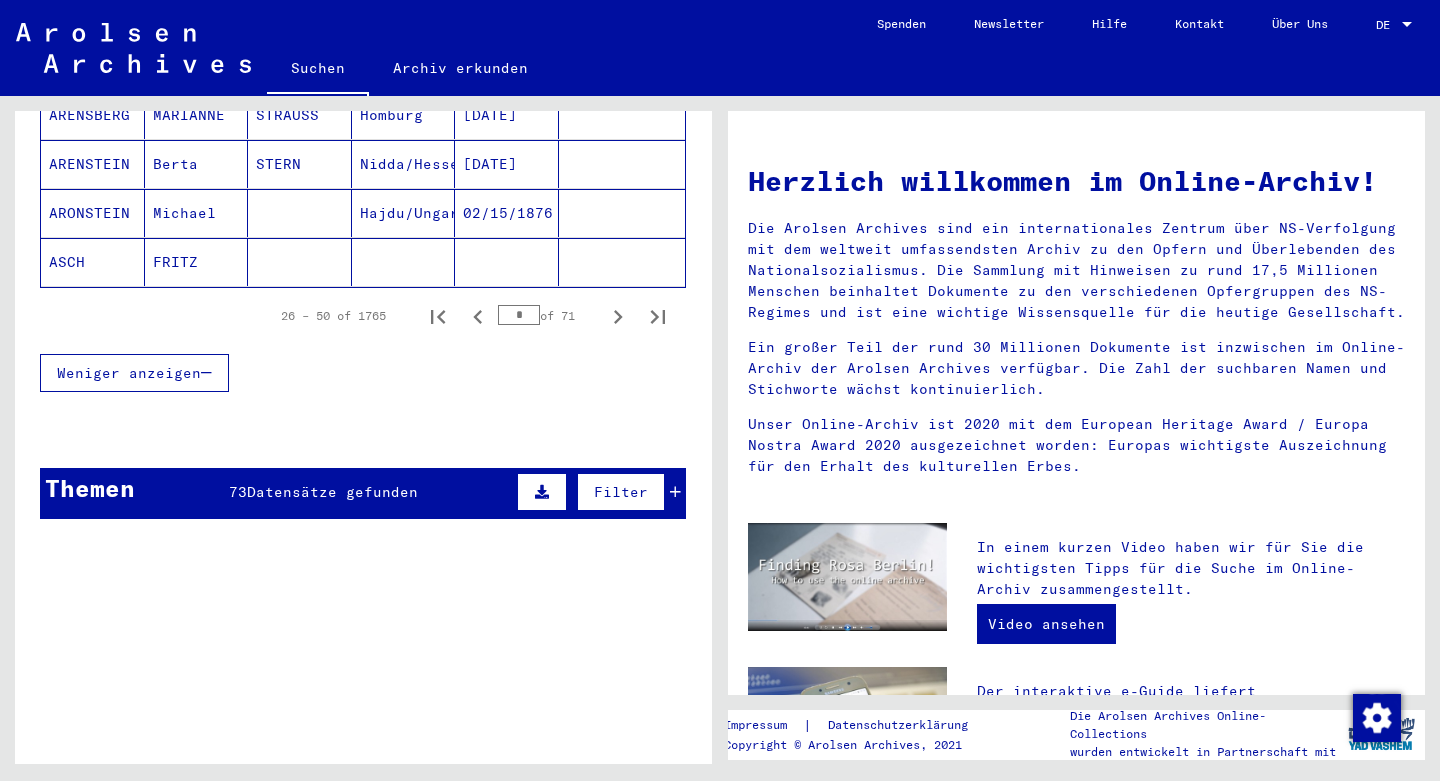 scroll, scrollTop: 1363, scrollLeft: 0, axis: vertical 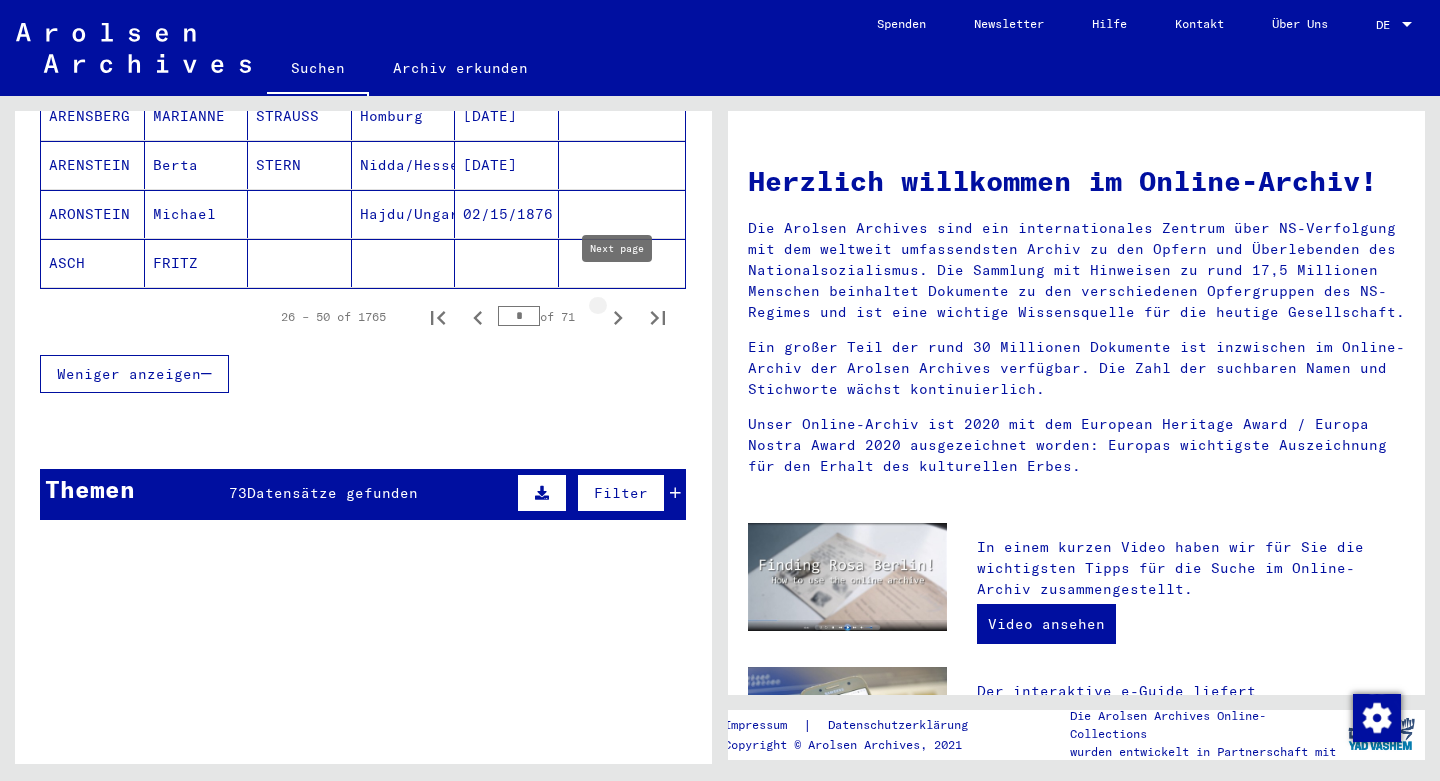 click 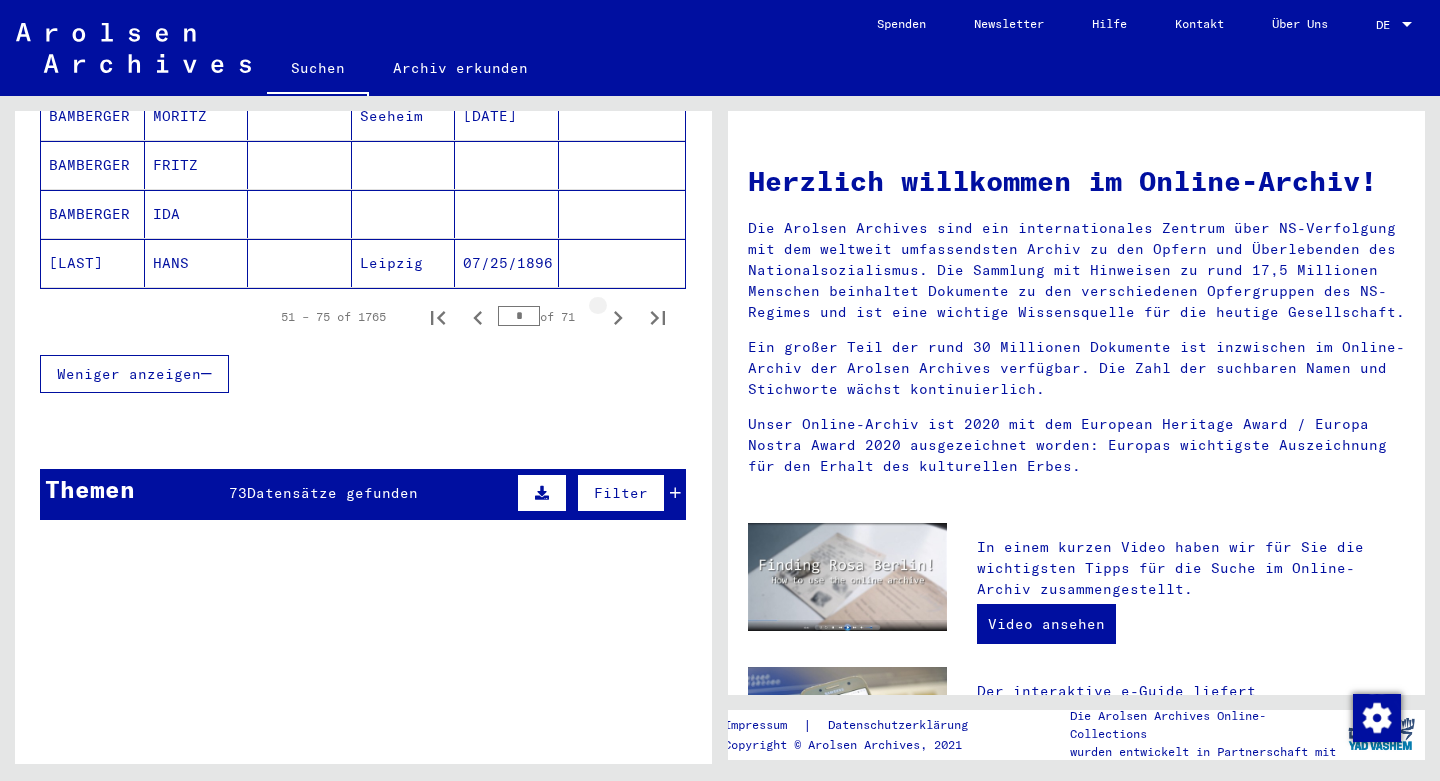 click 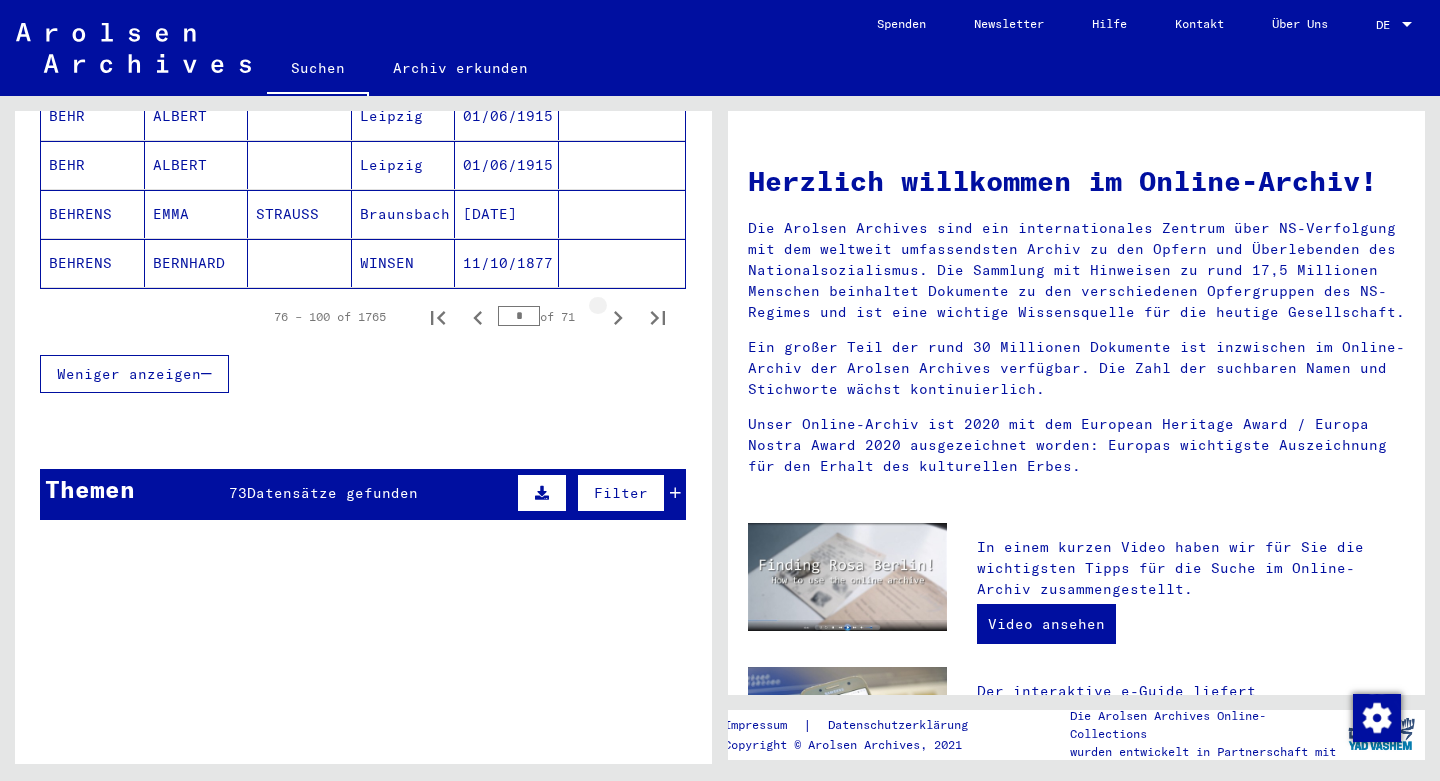 click 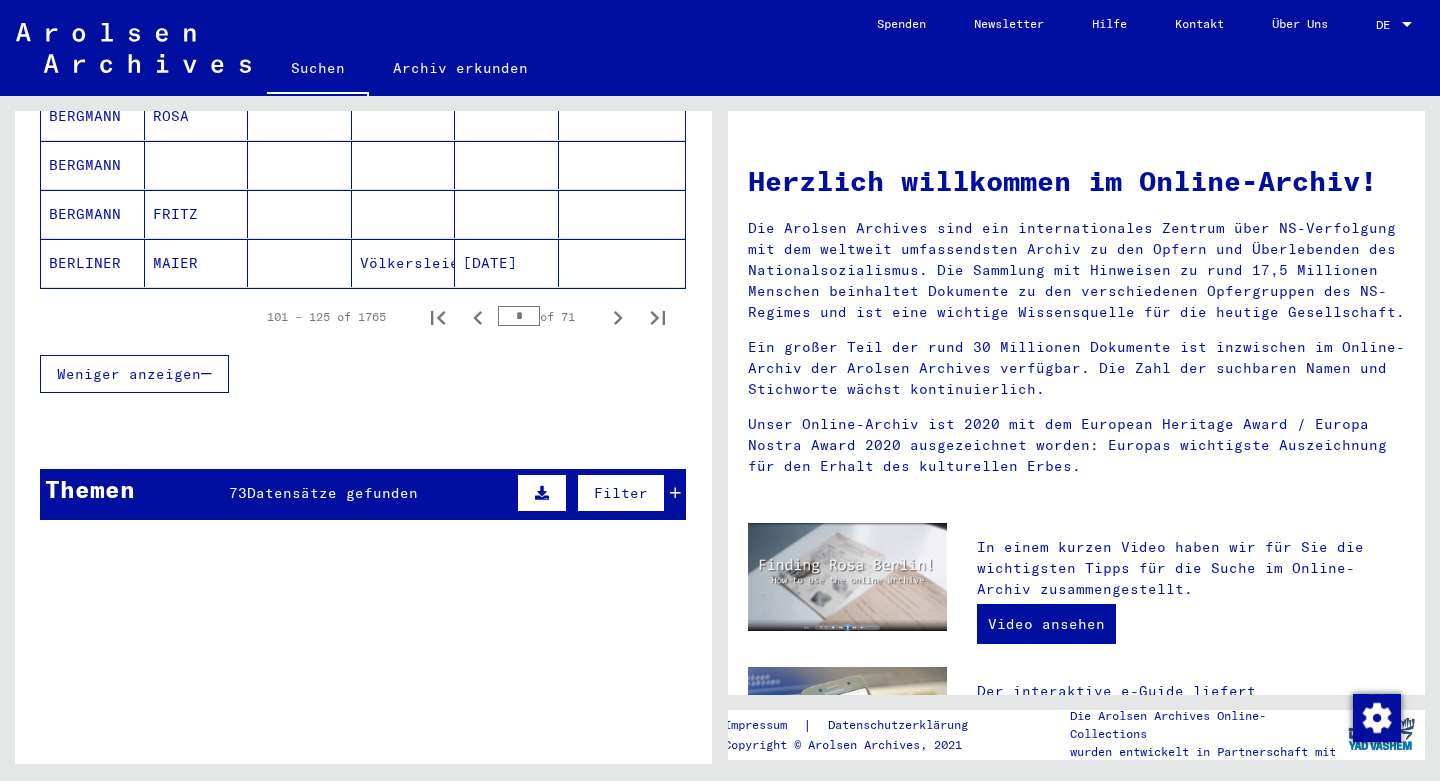 click 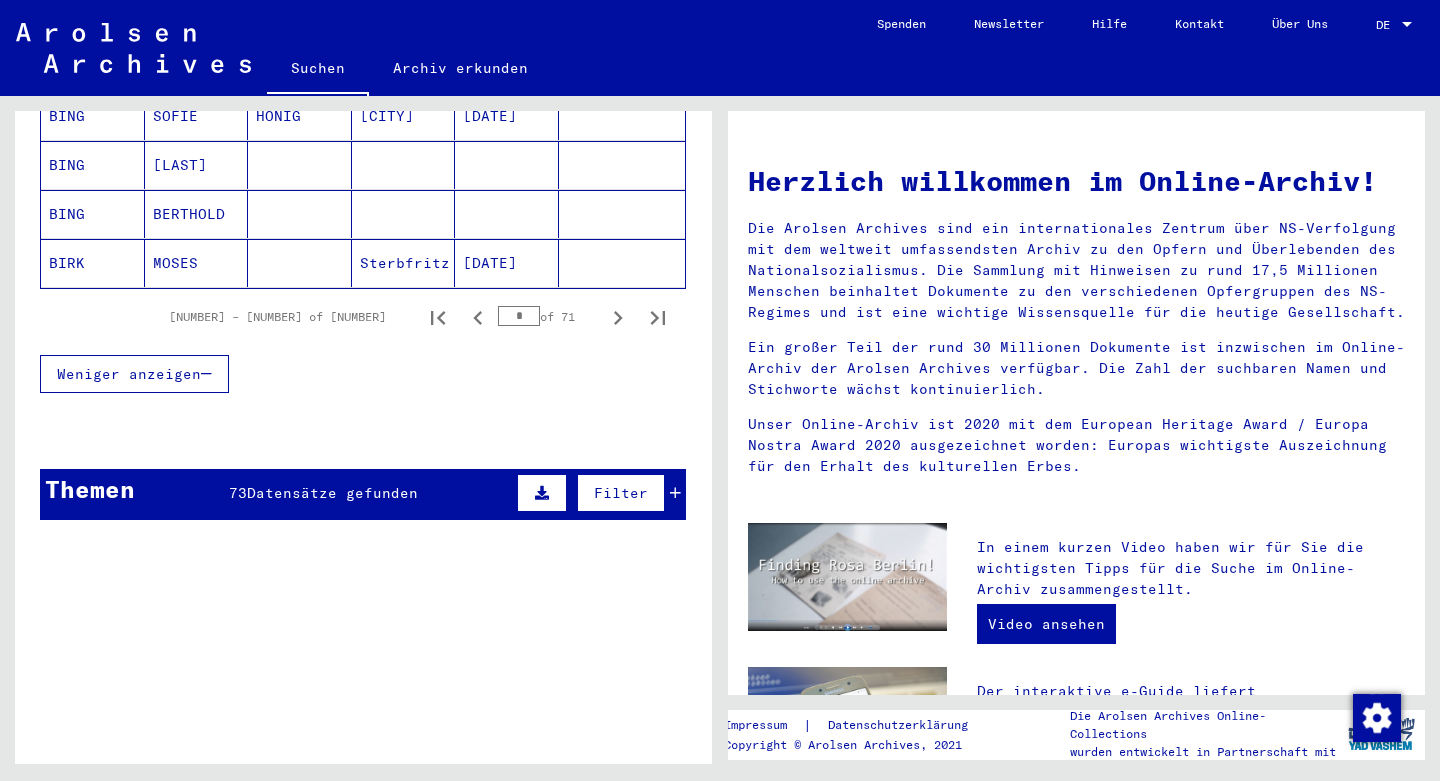 click 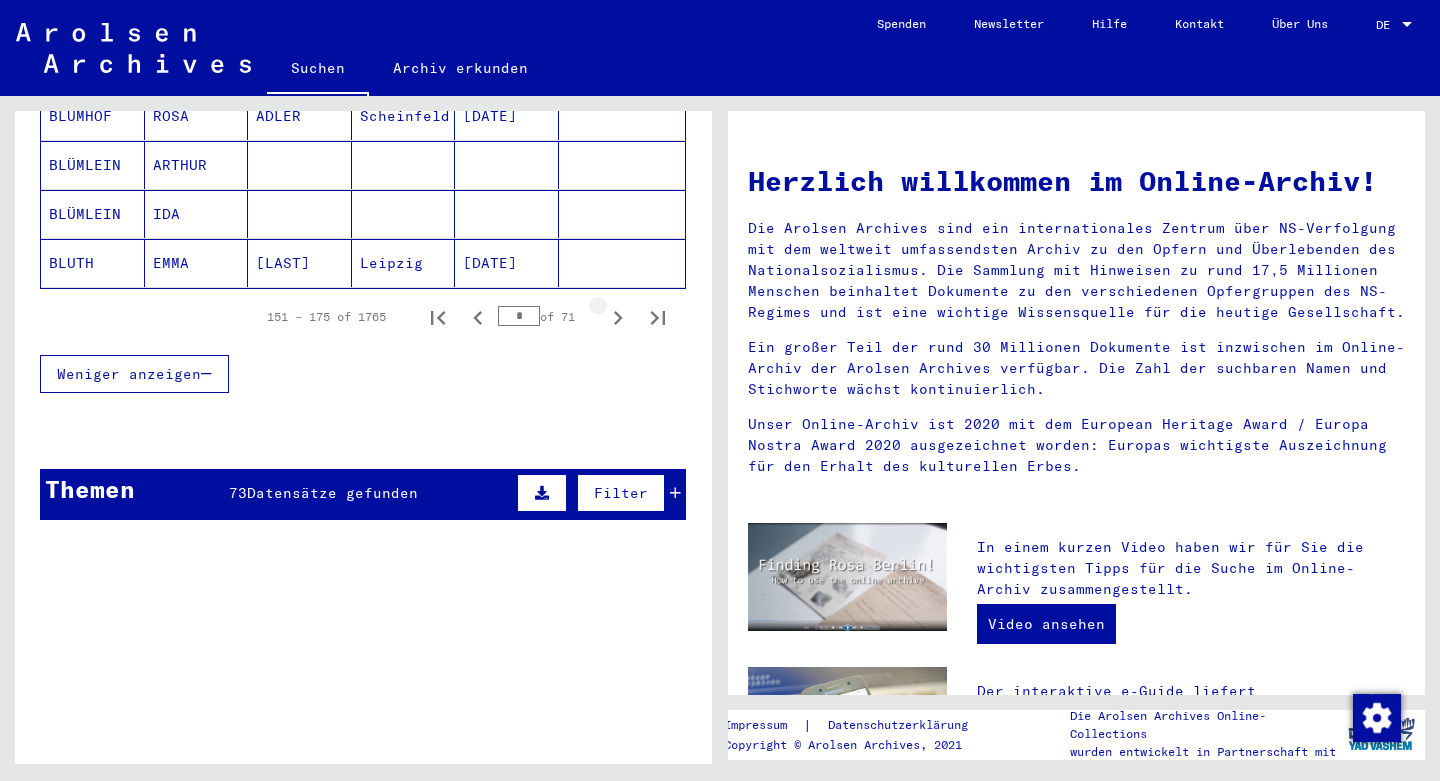 click 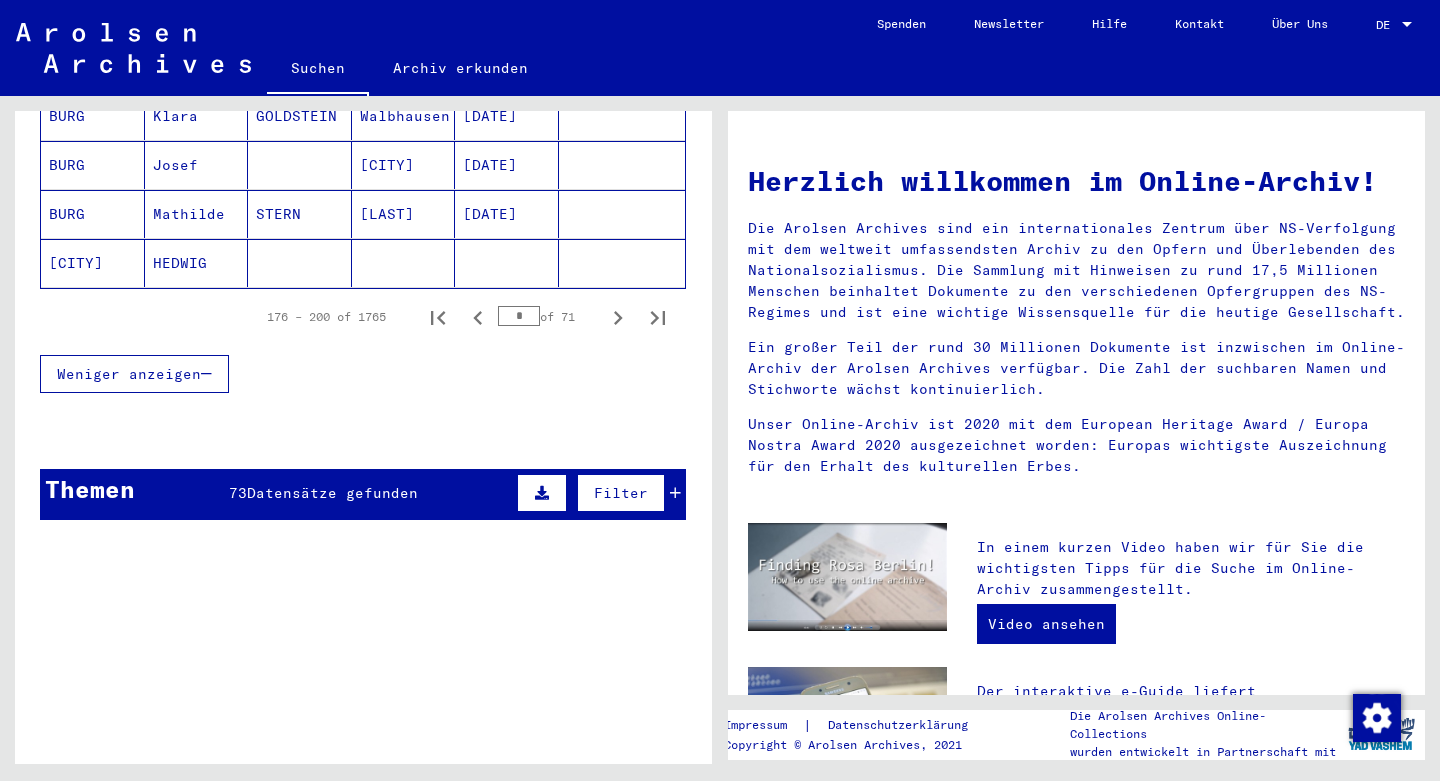 click 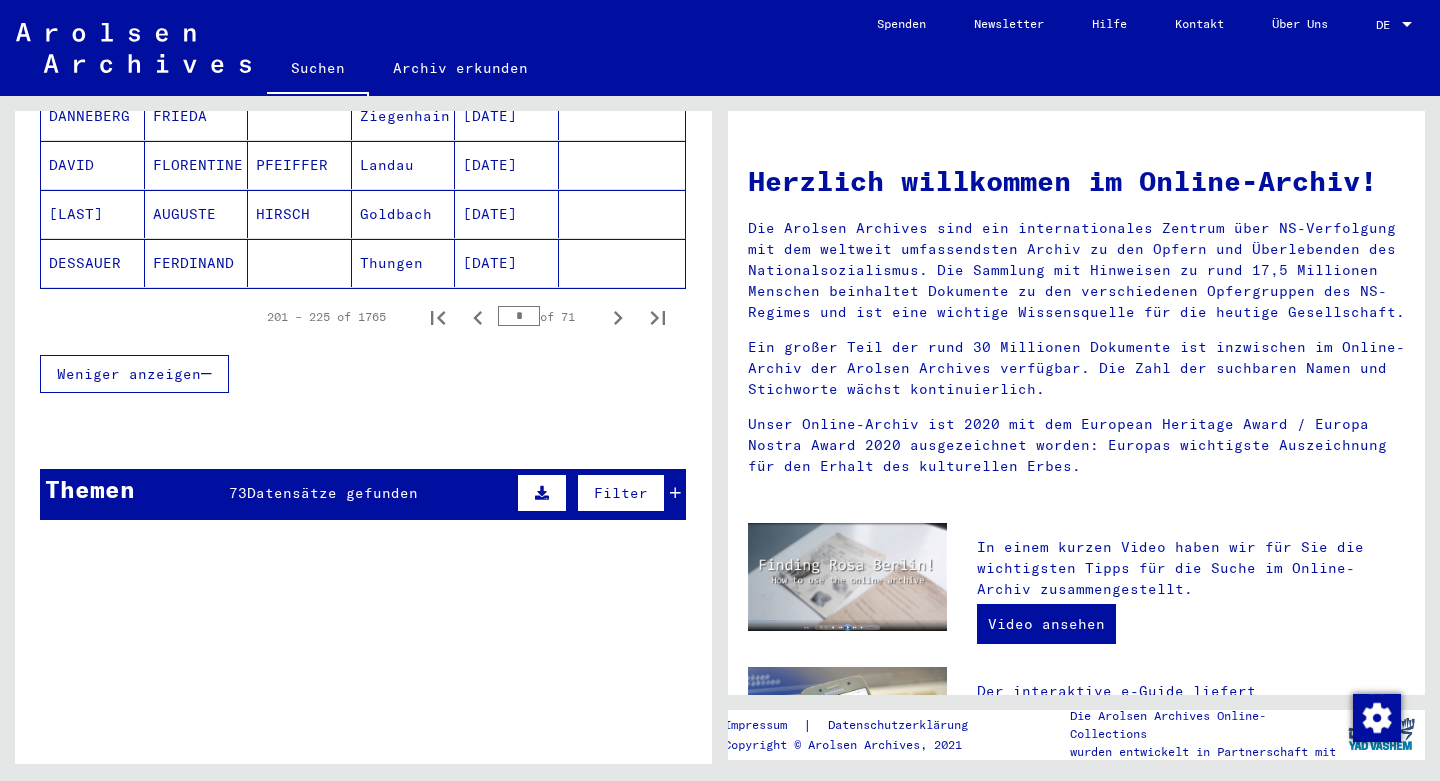 click 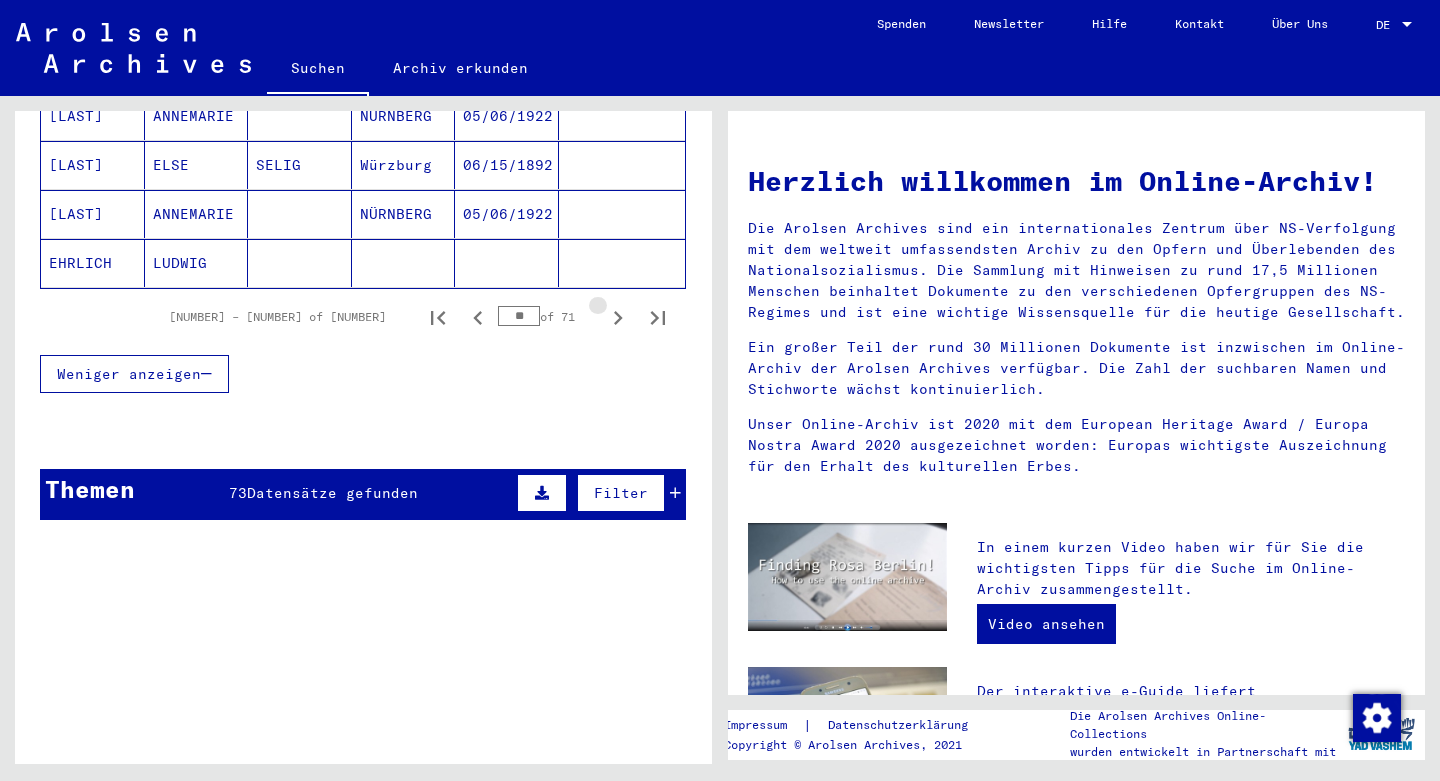 click 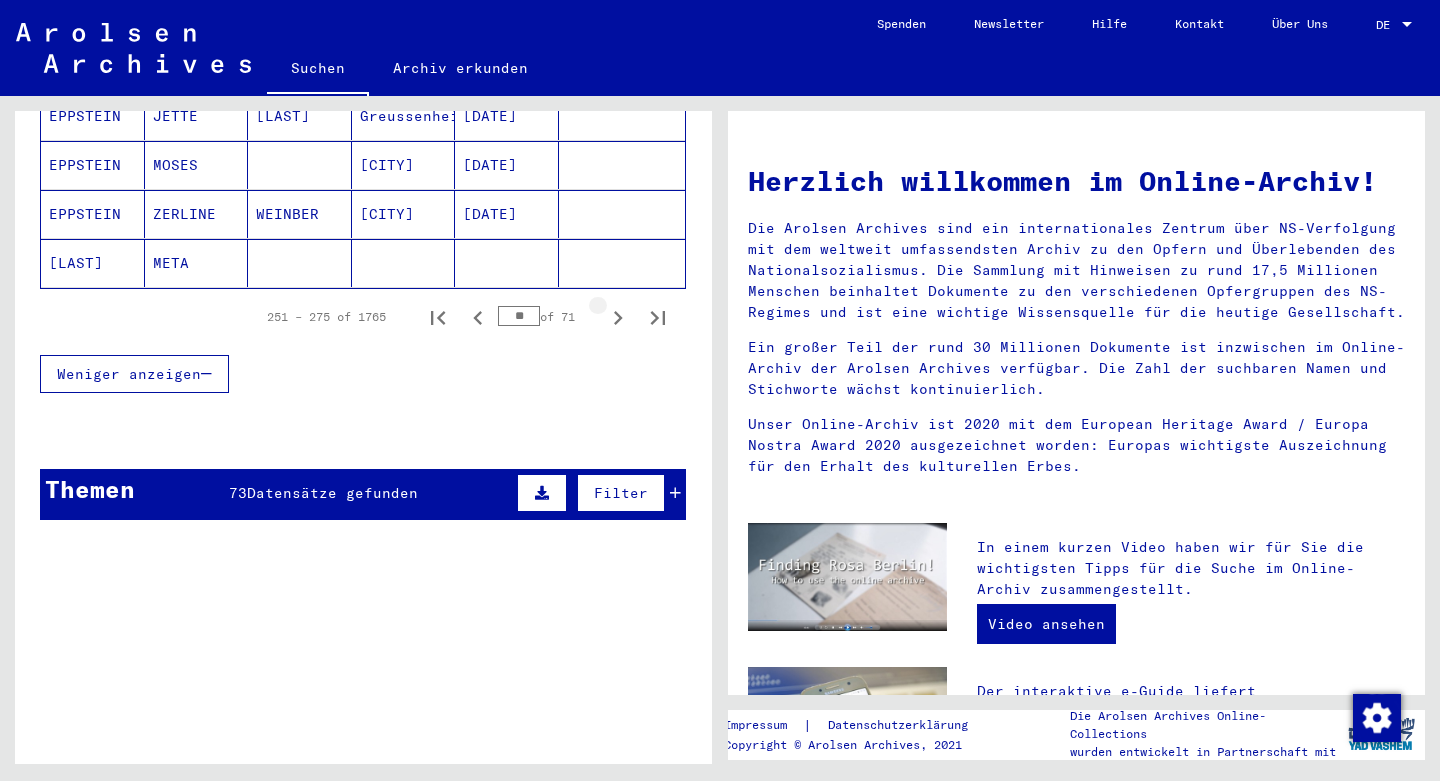 click 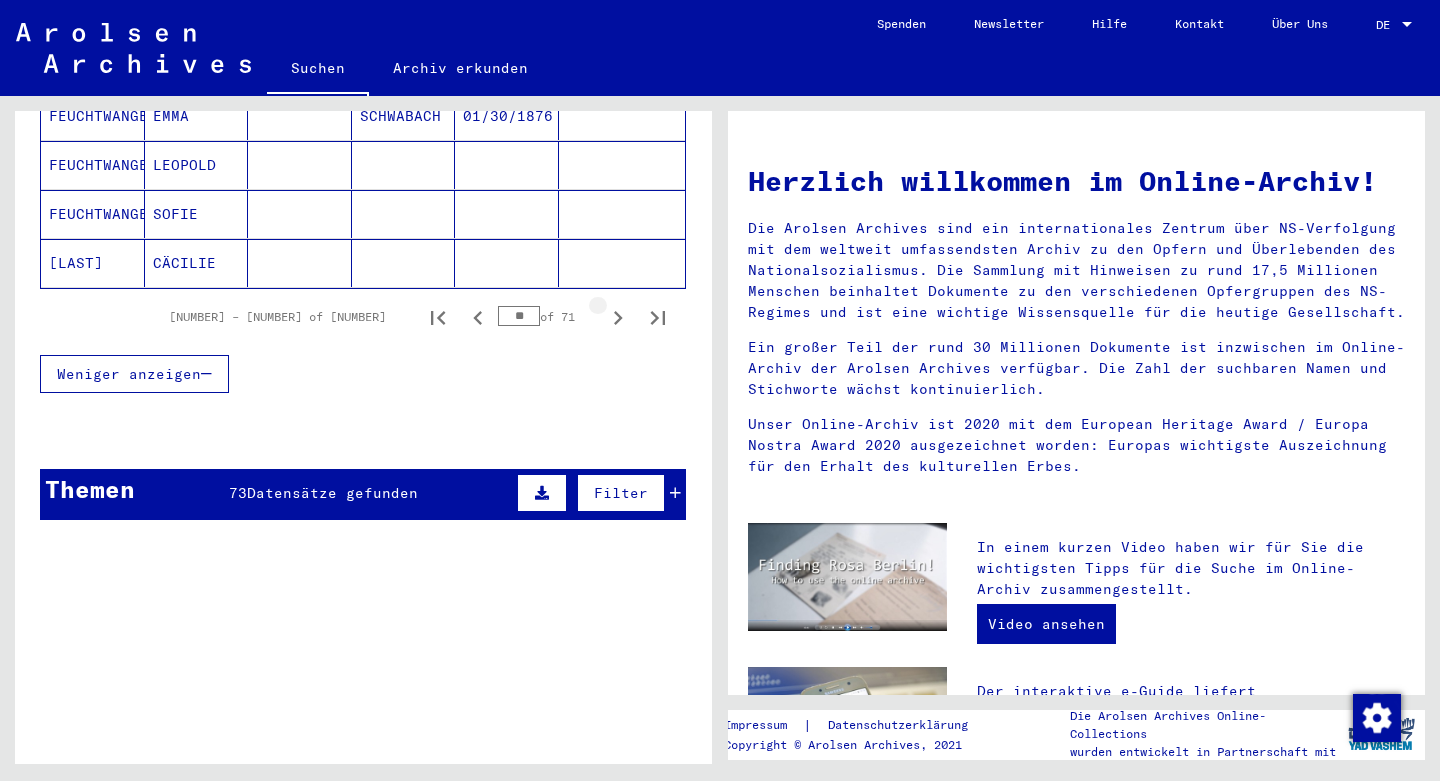 click 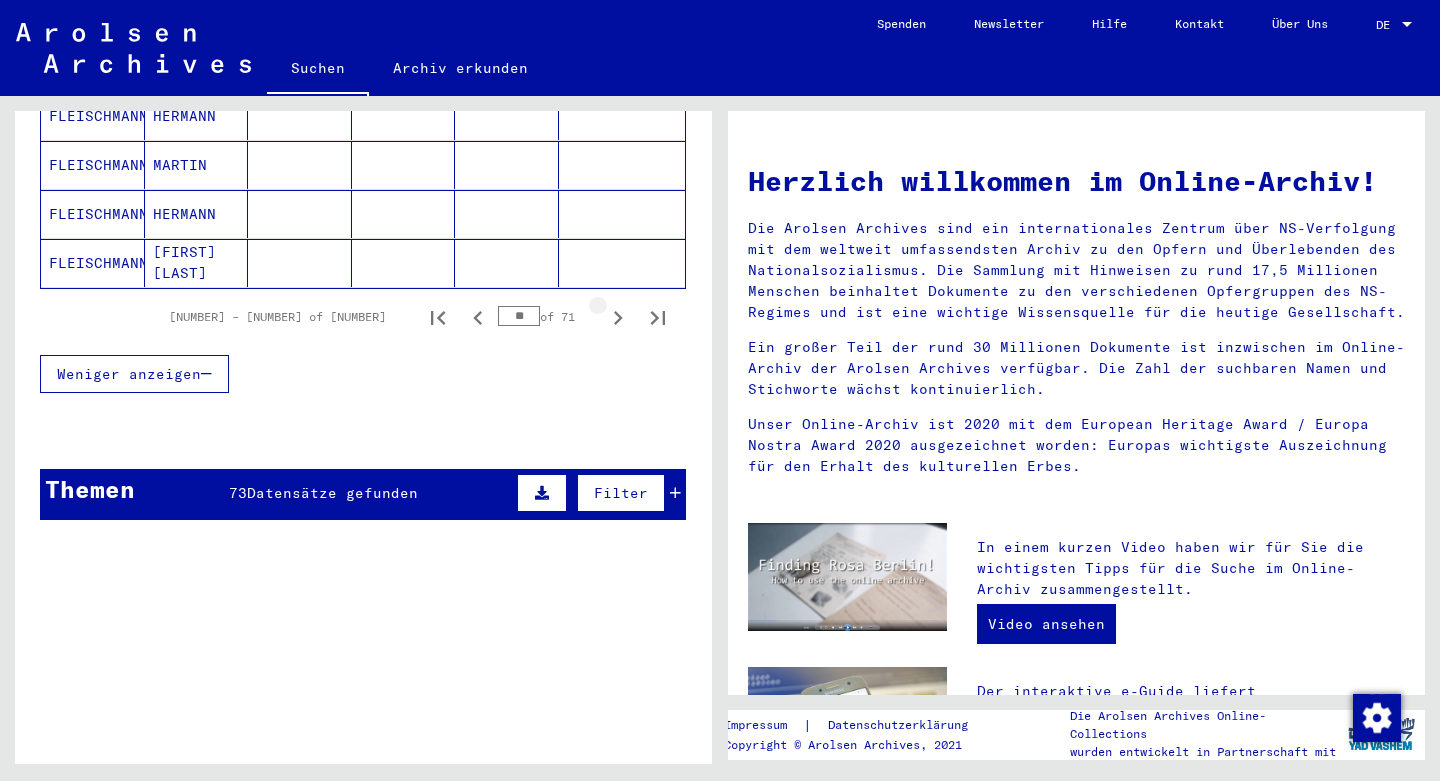 click 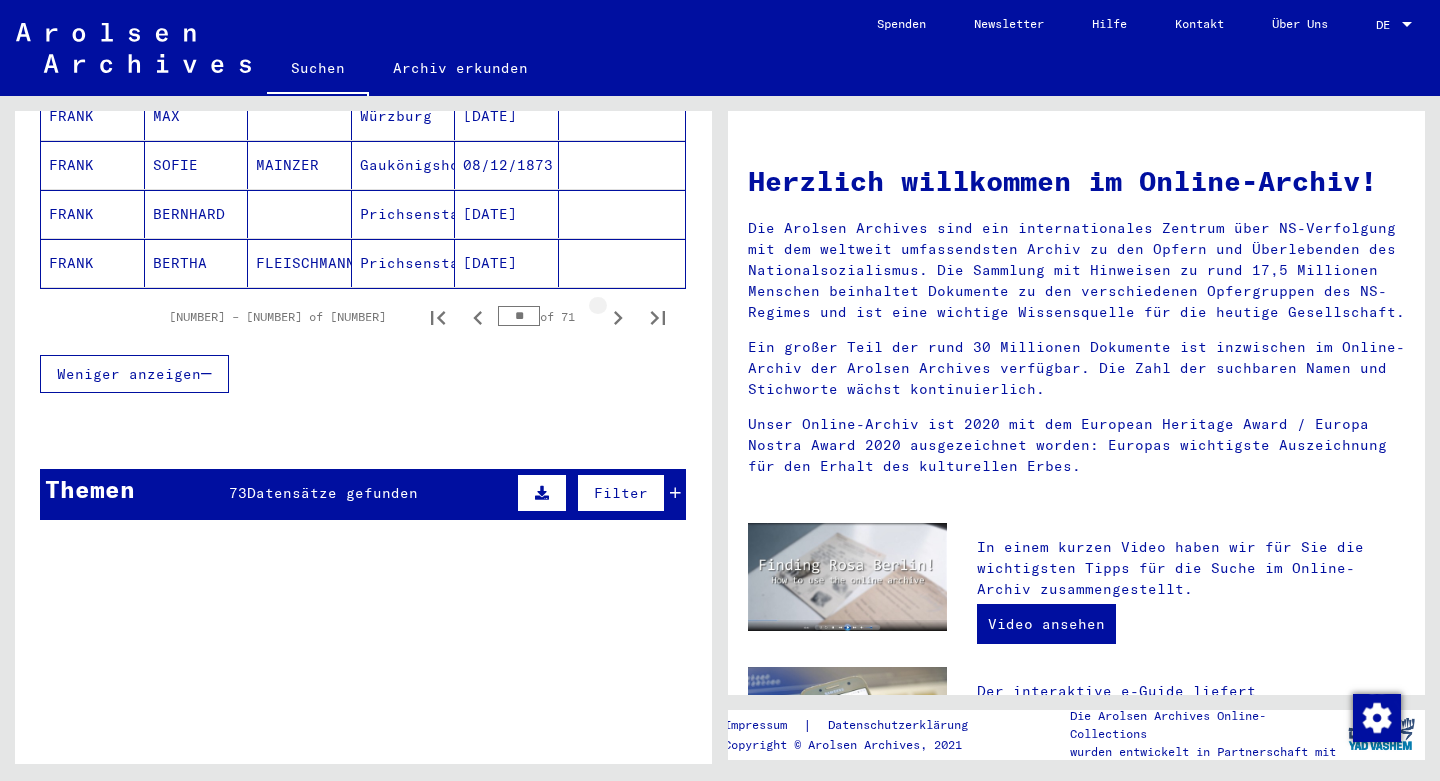 click 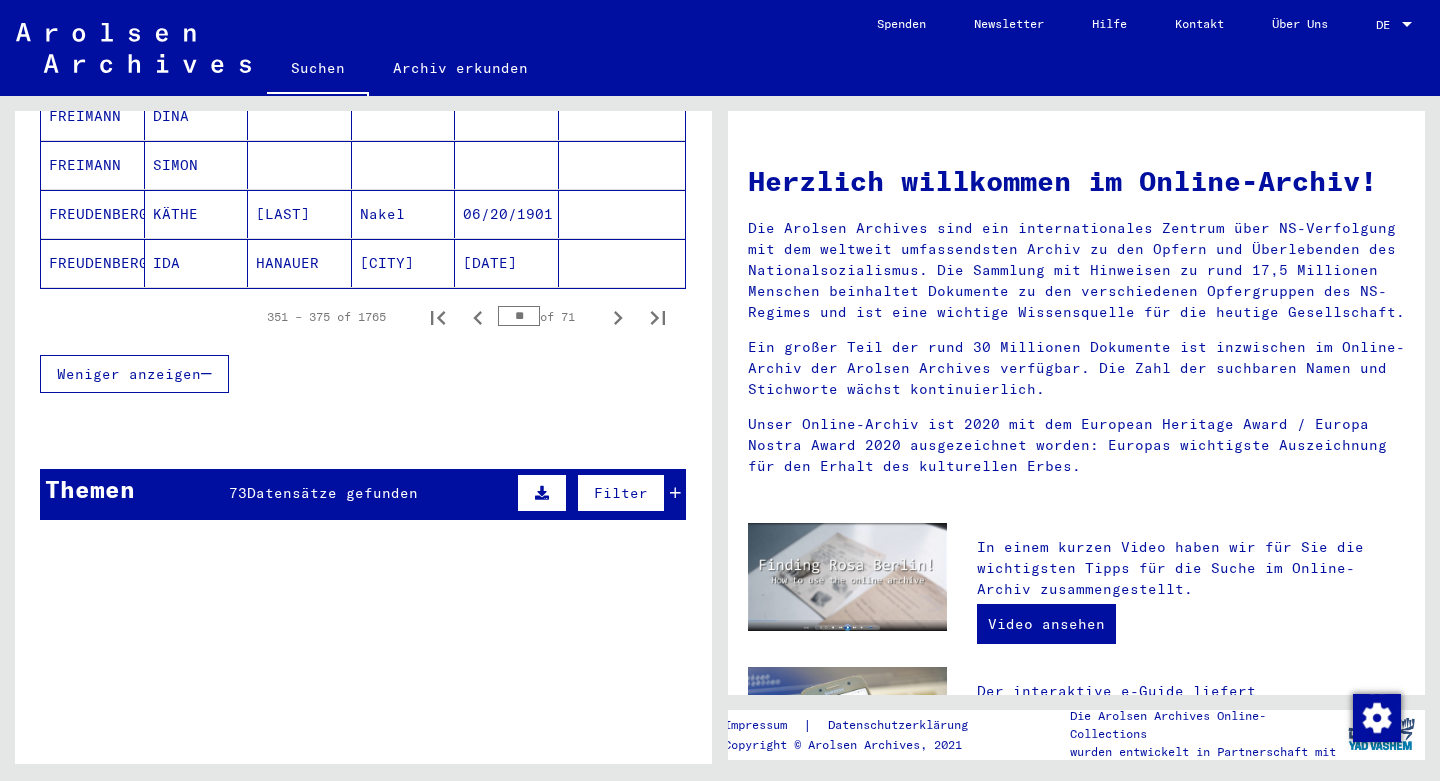 click 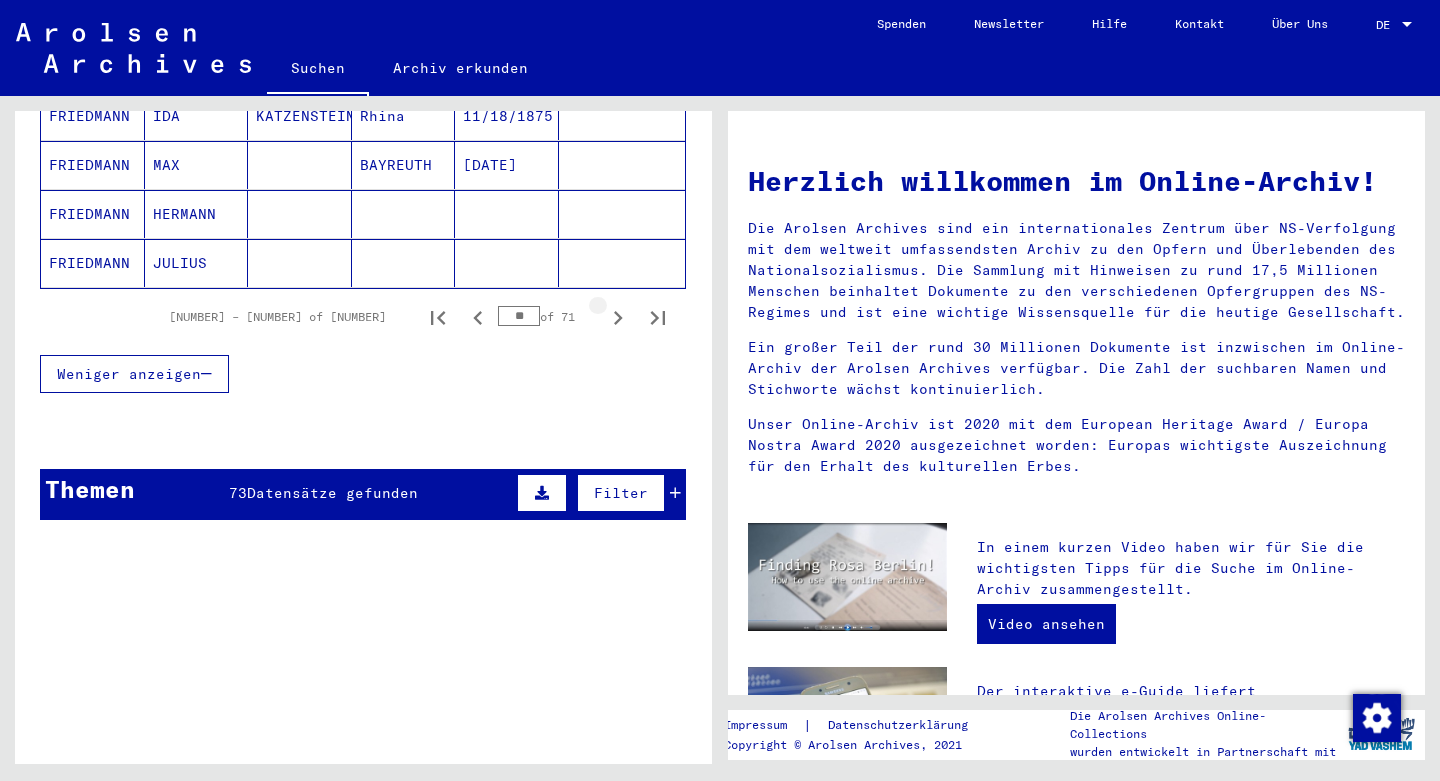 click 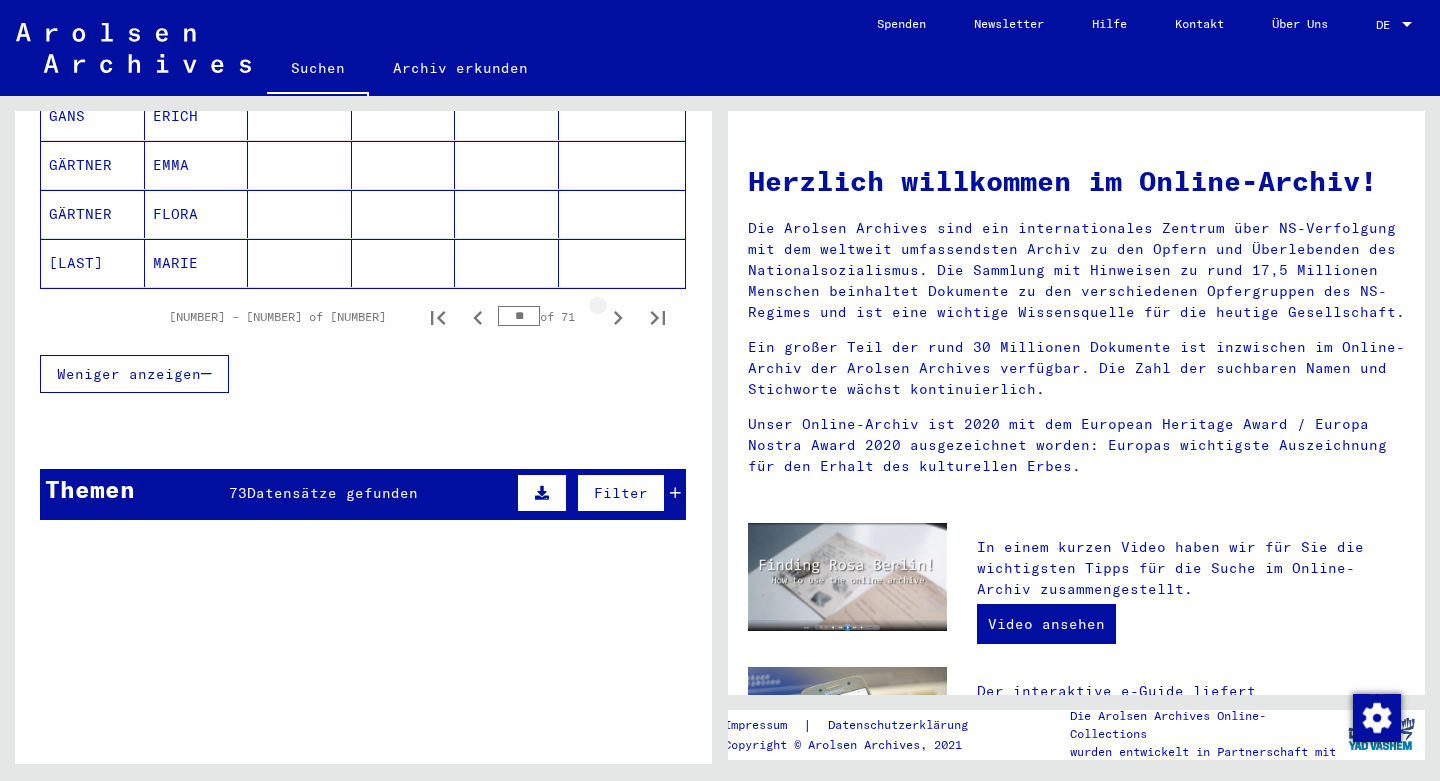 click 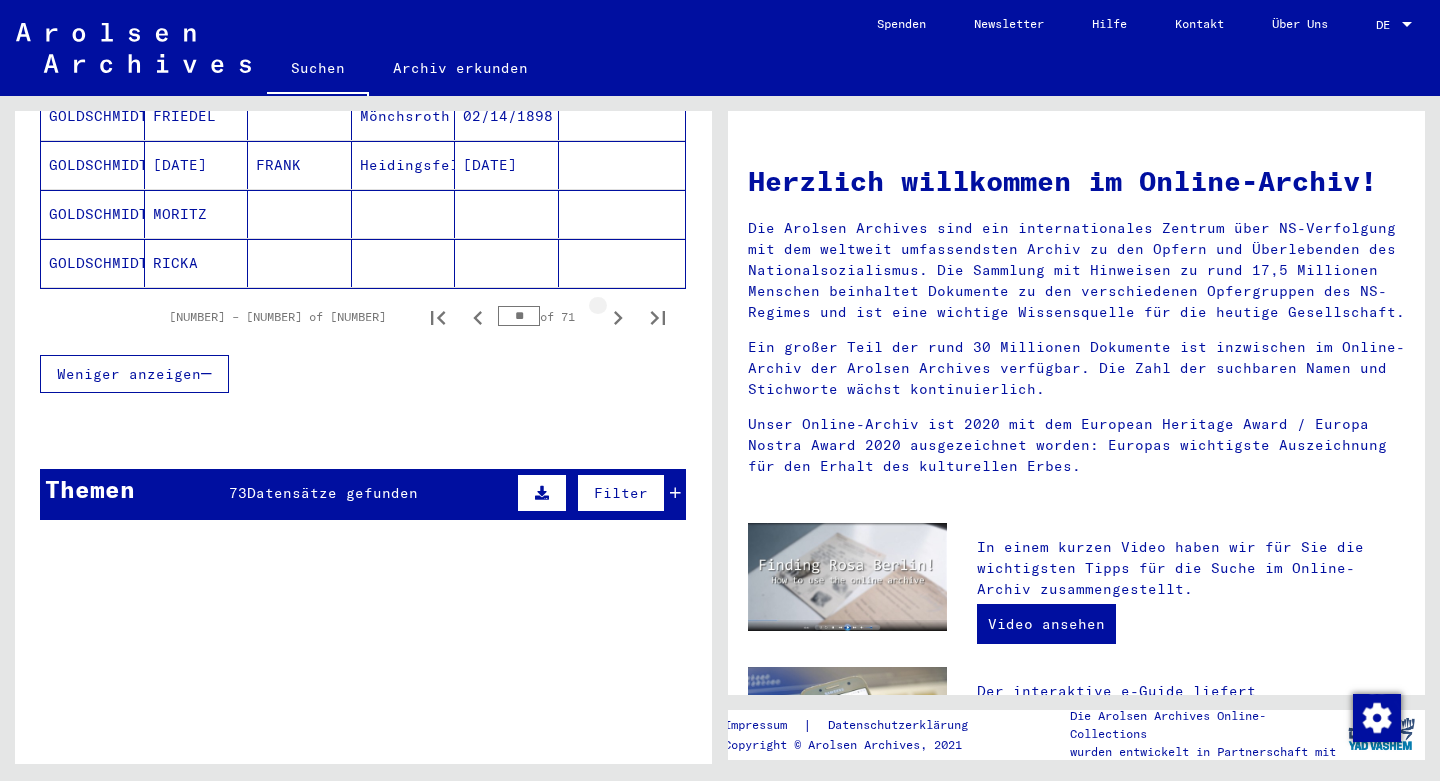 click 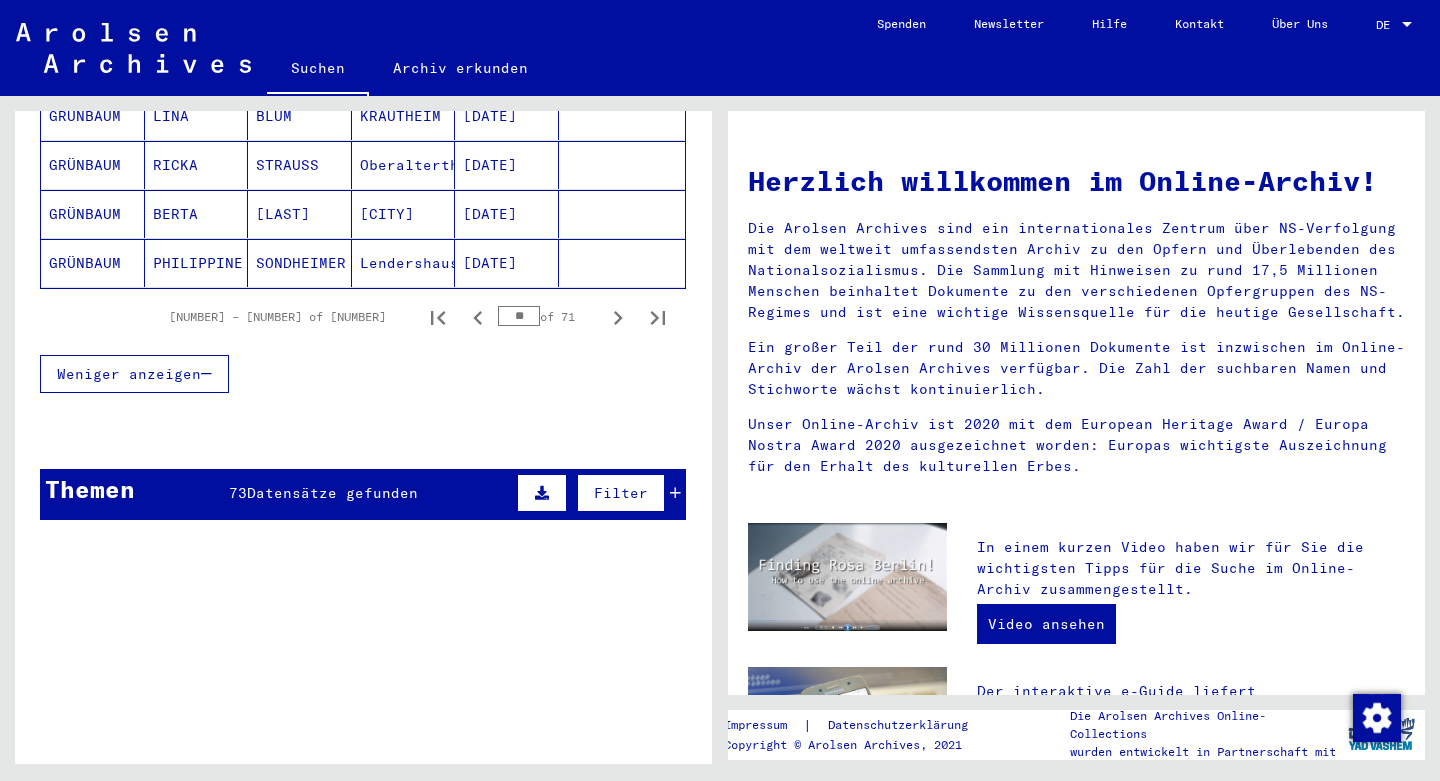 click 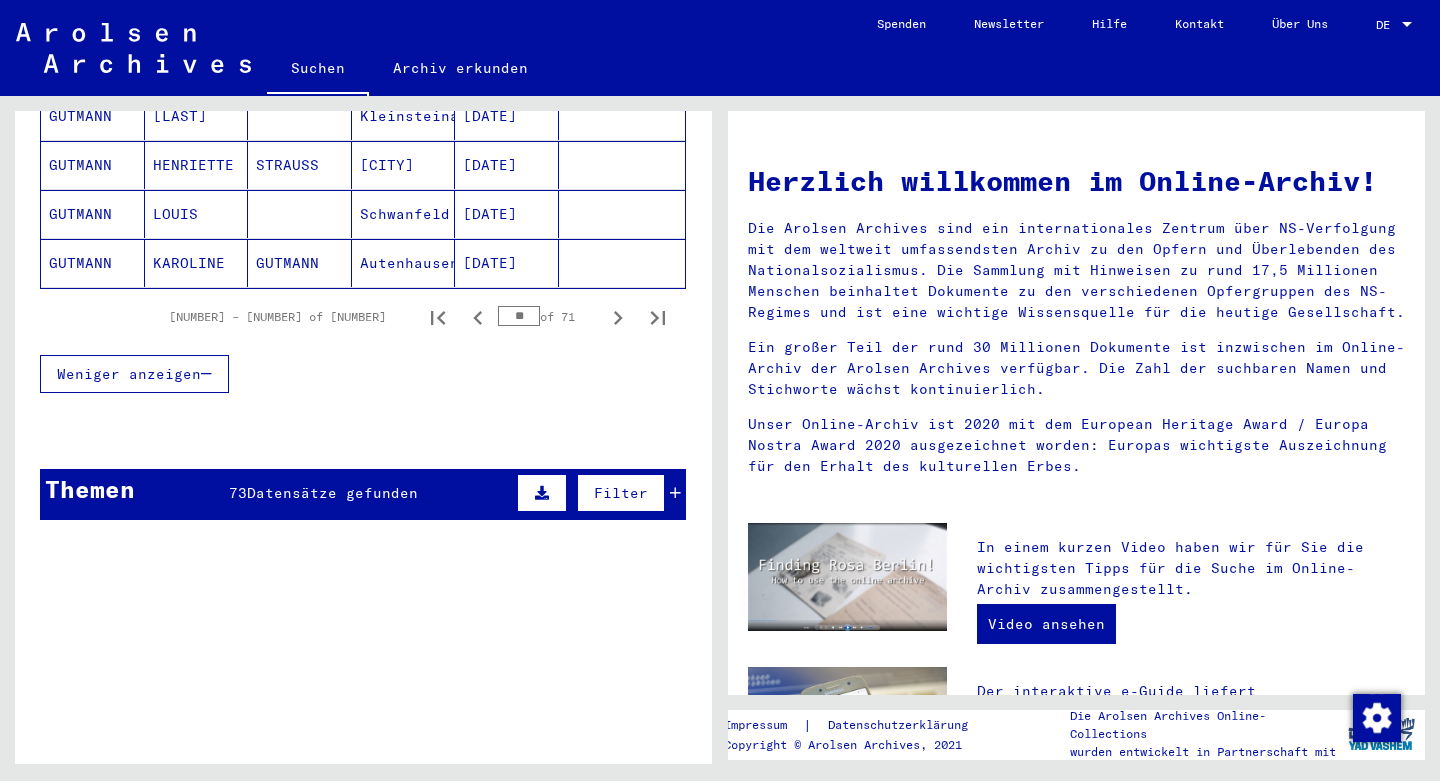 click 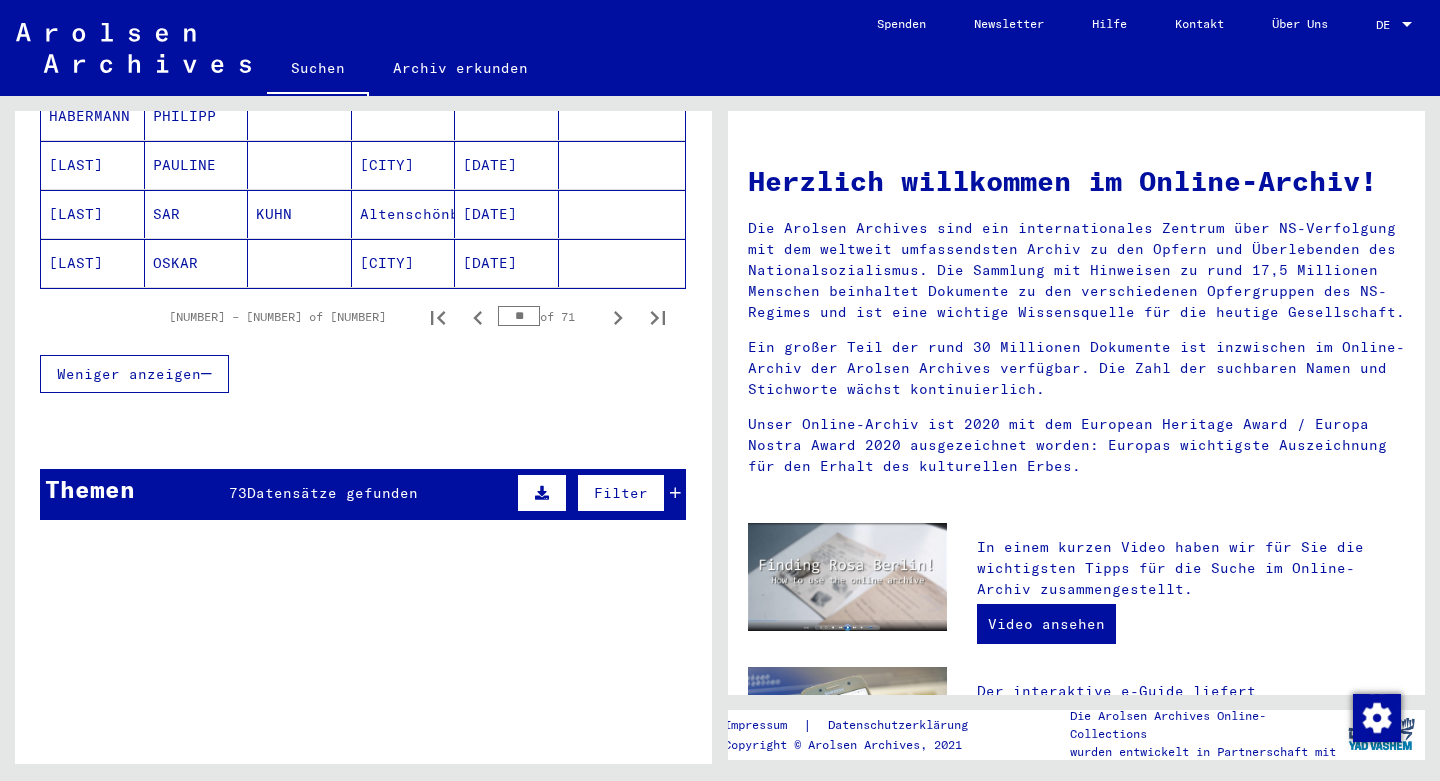 click 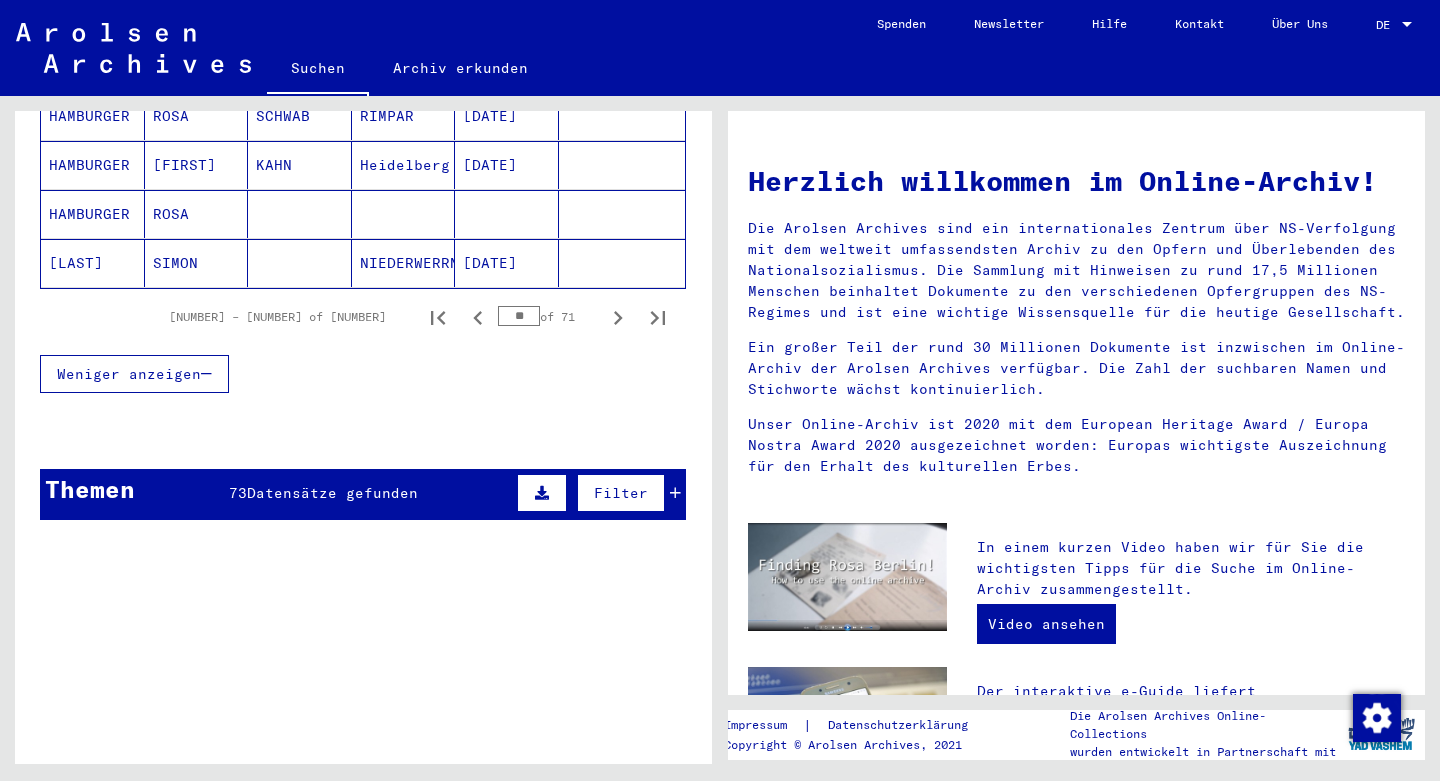 click 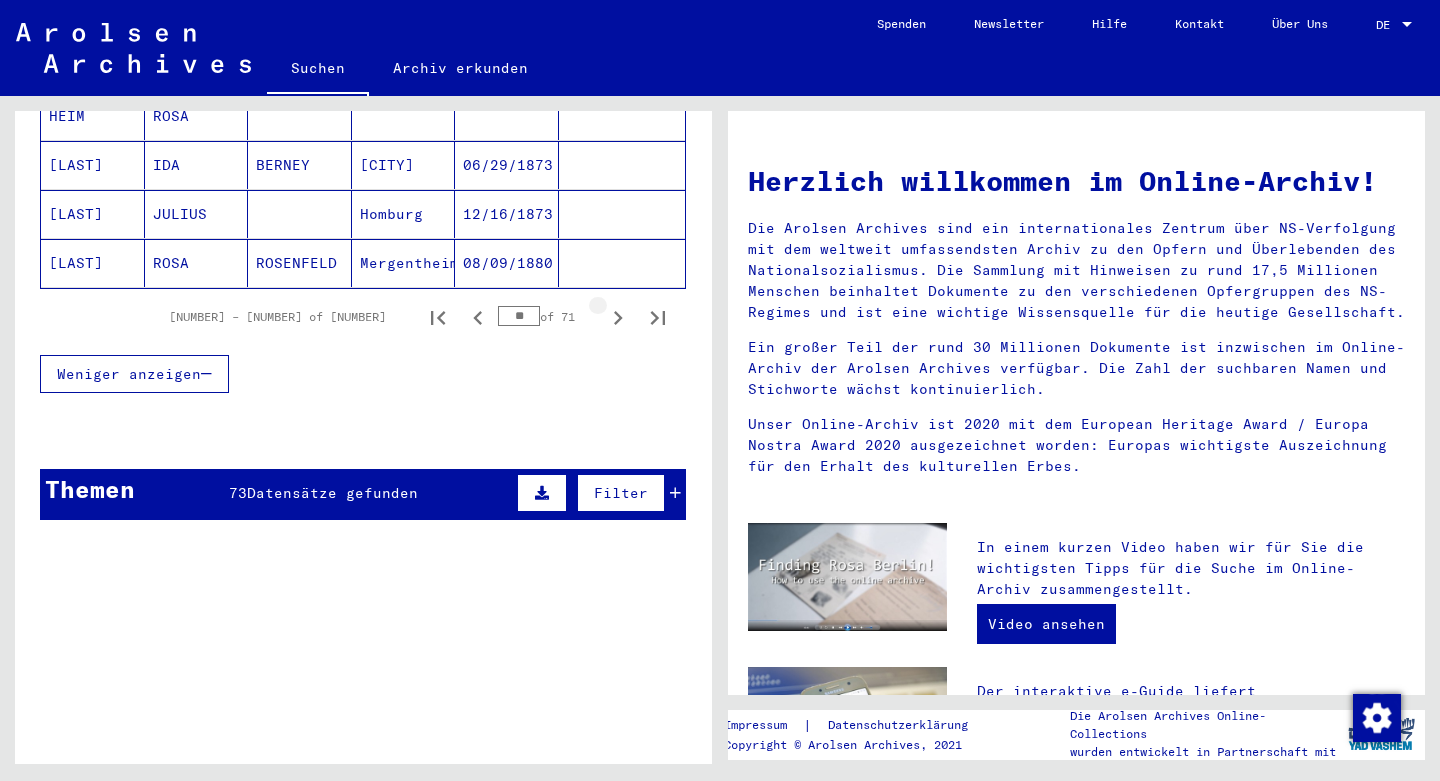click 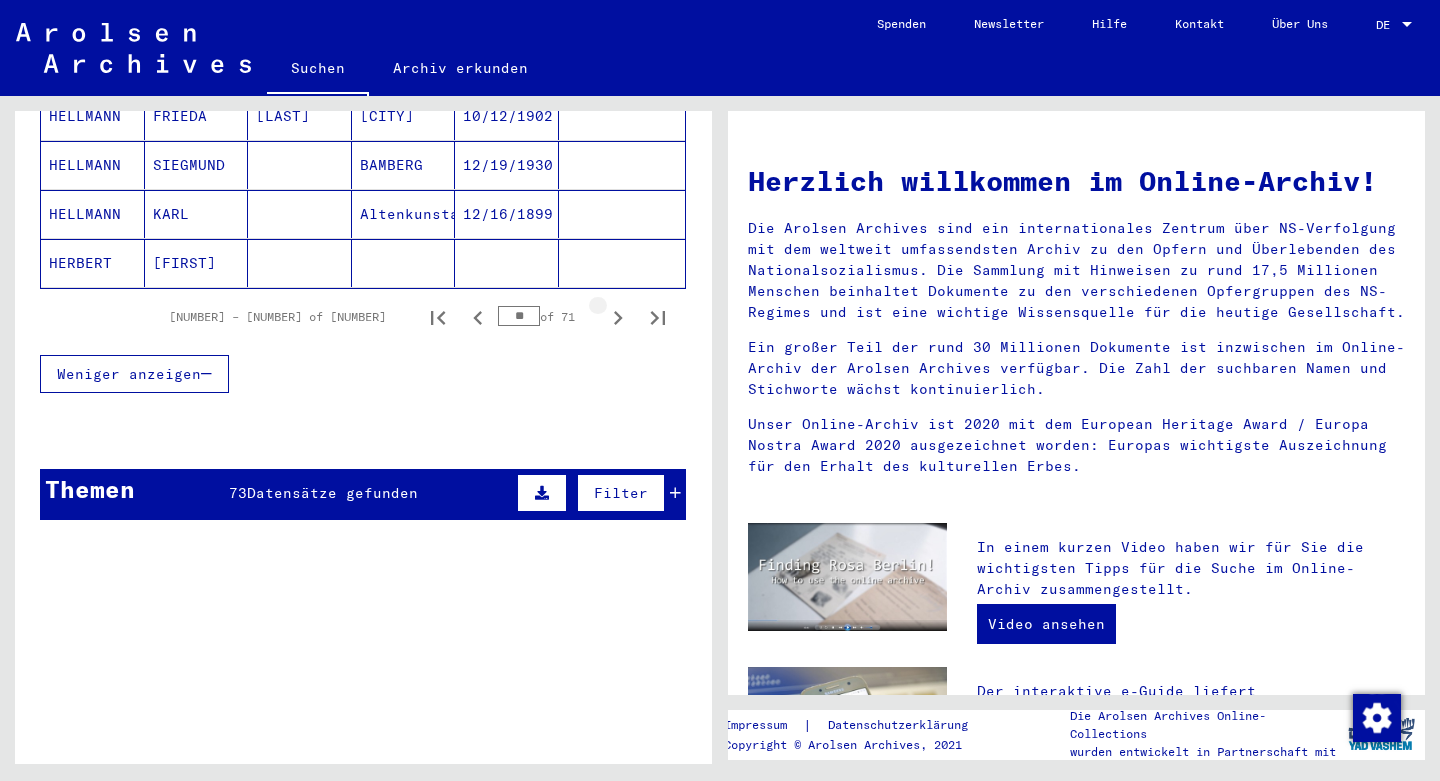 click 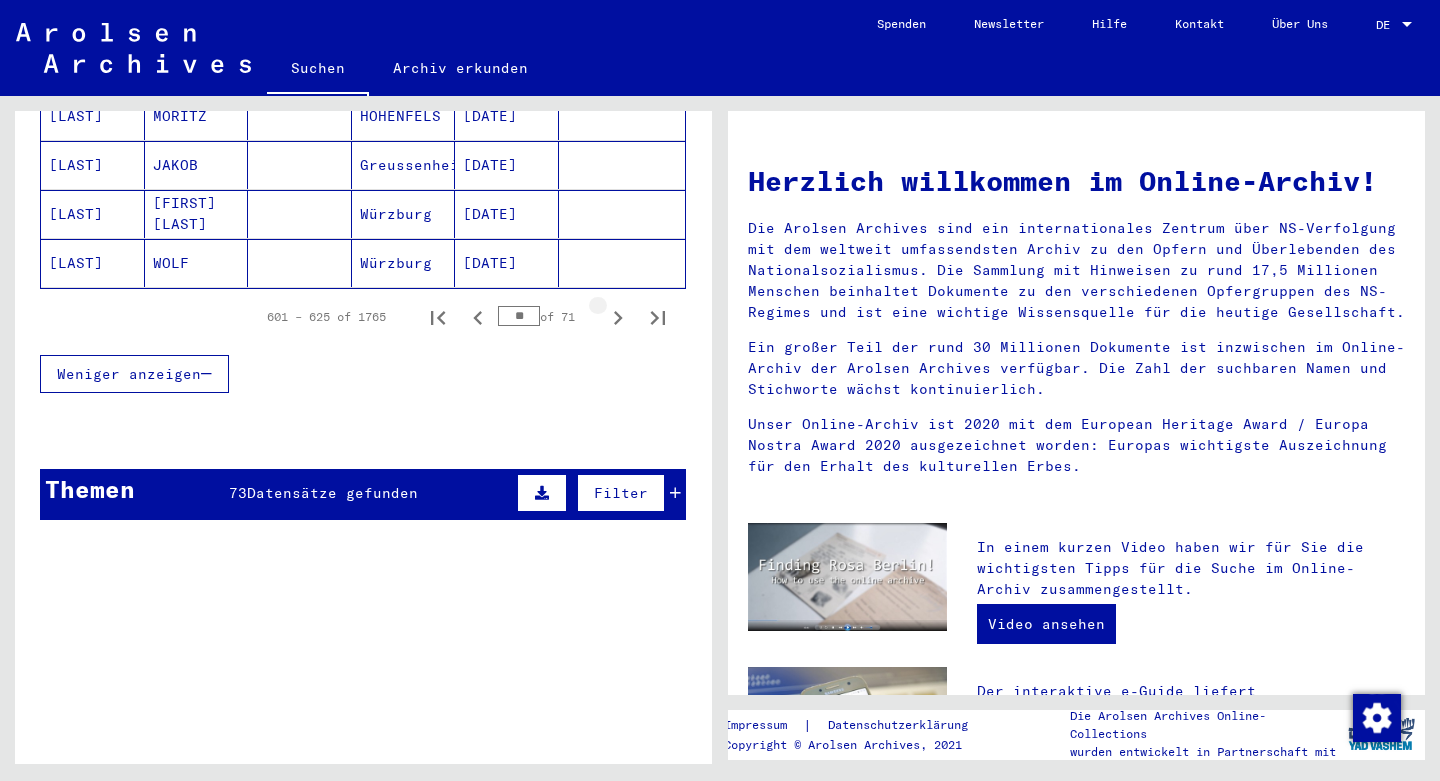 click 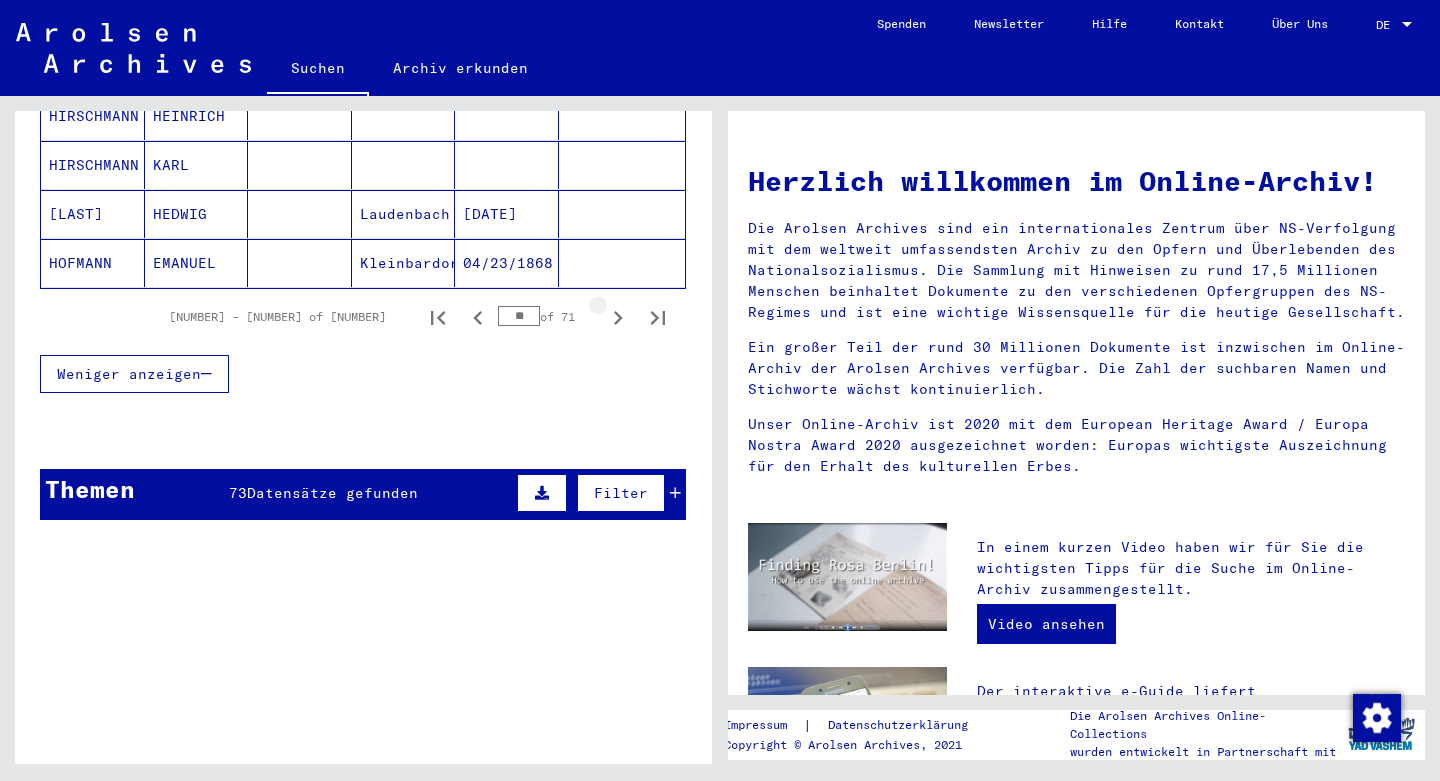 click 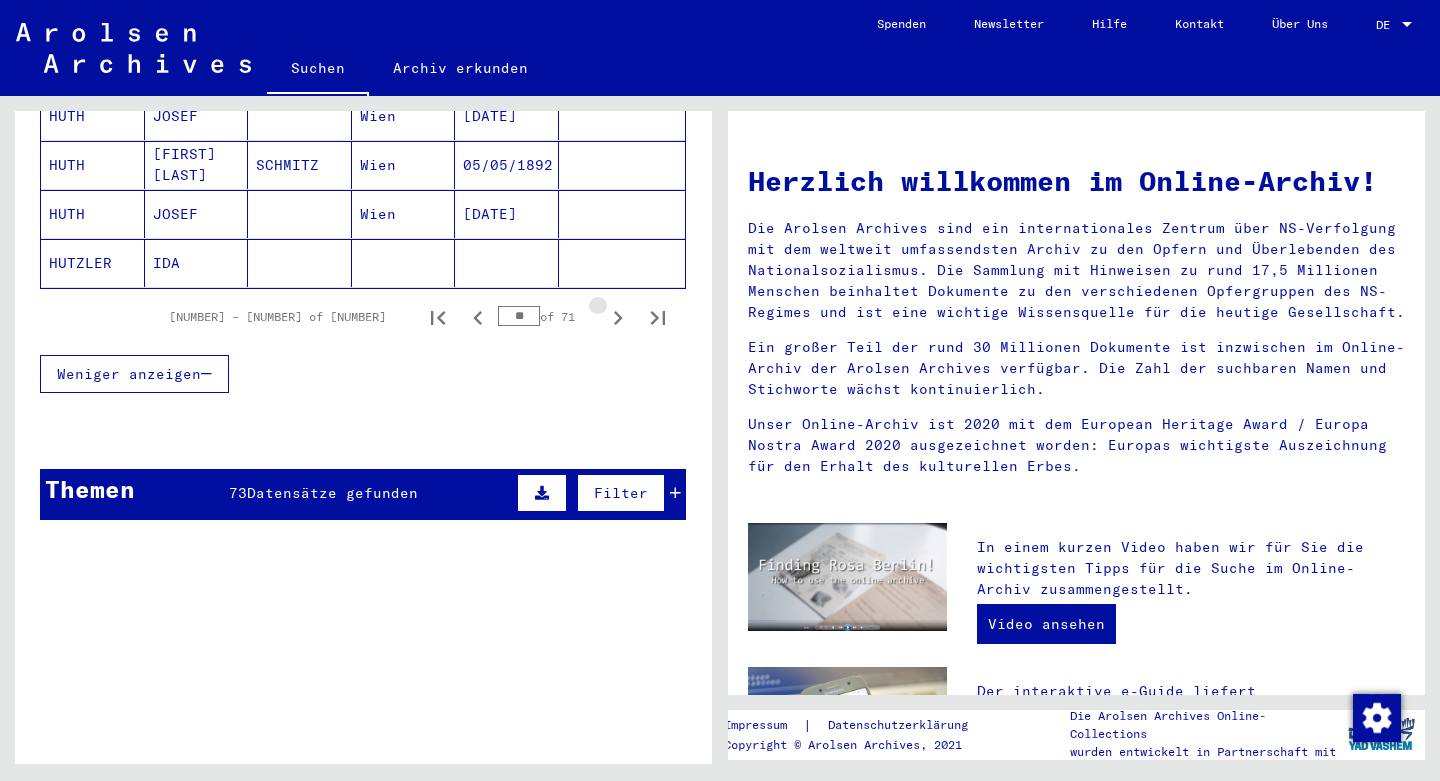 click 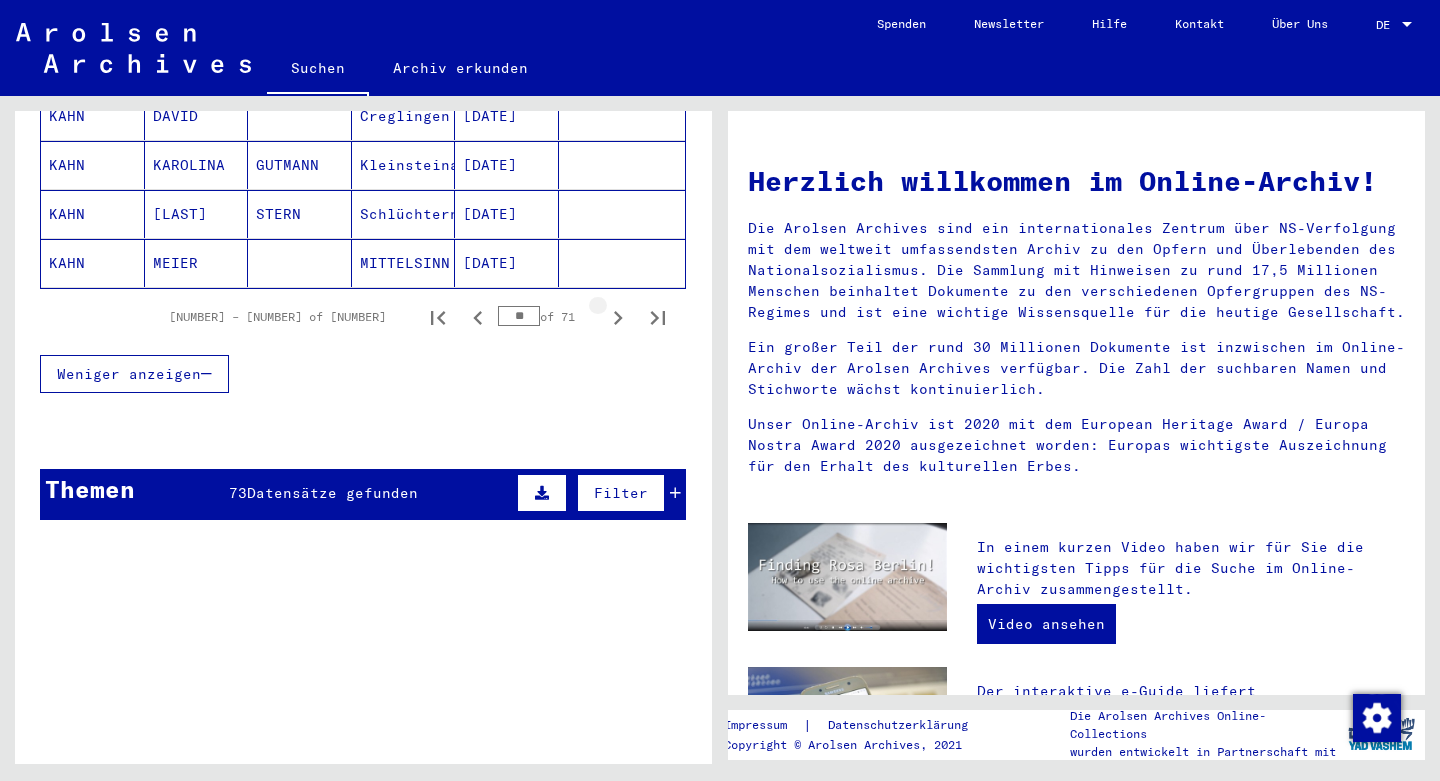 click 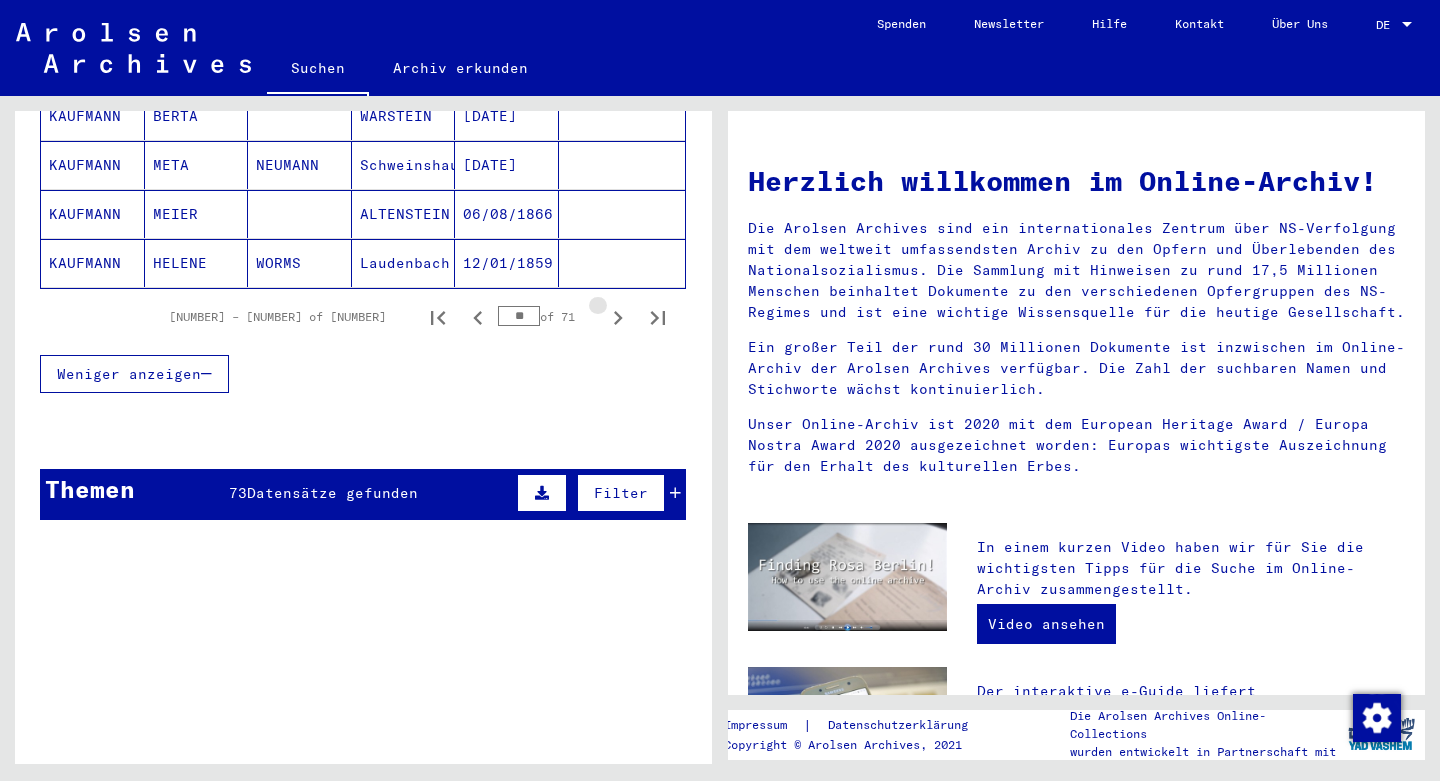 click 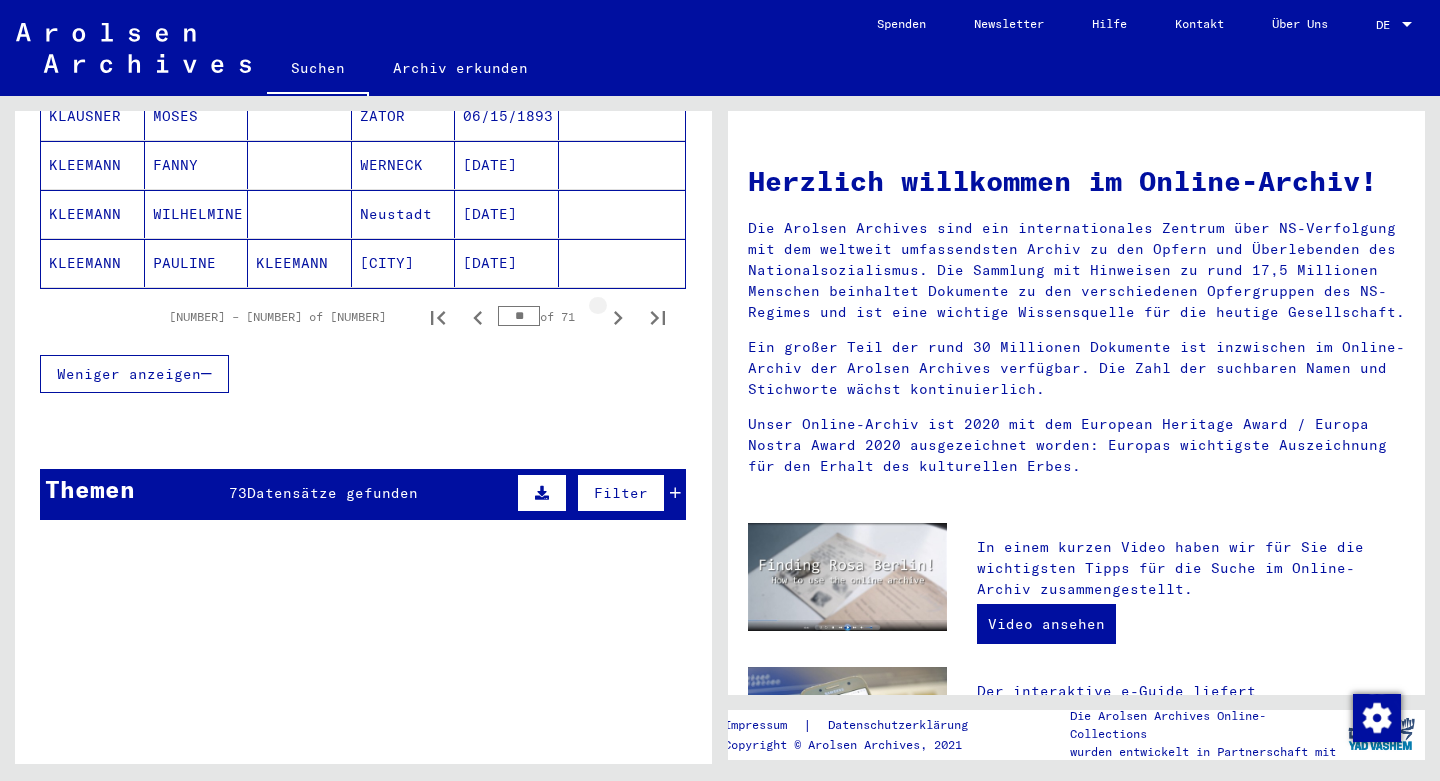 click 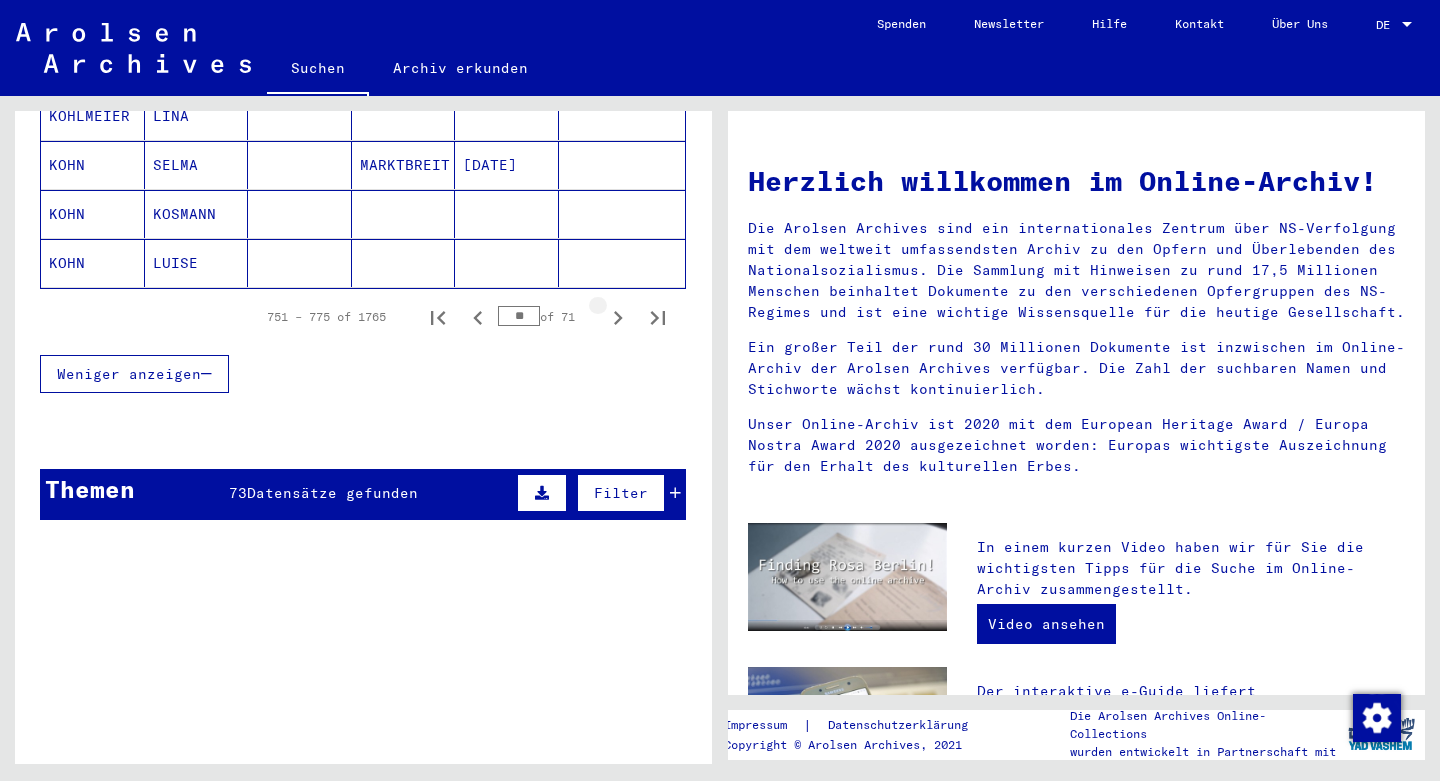 click 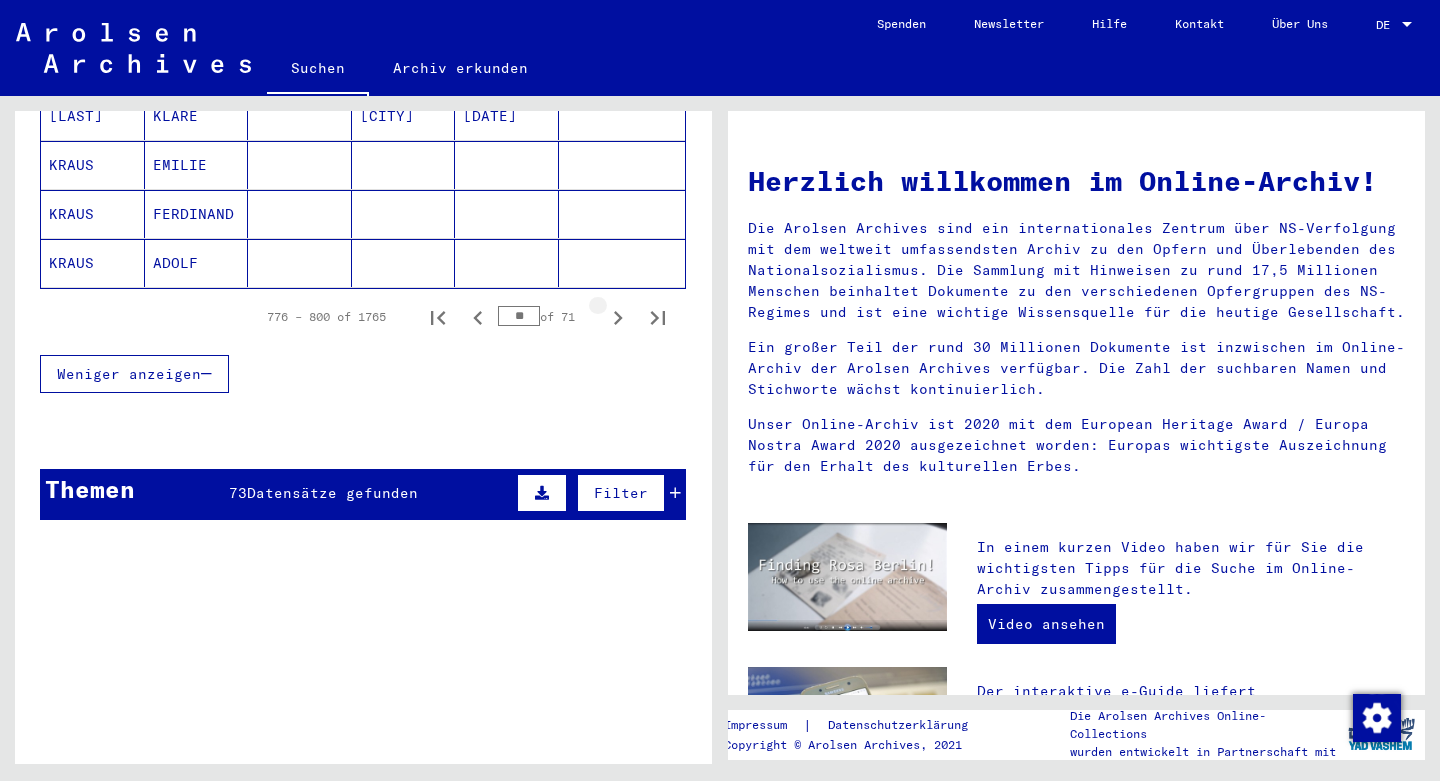 click 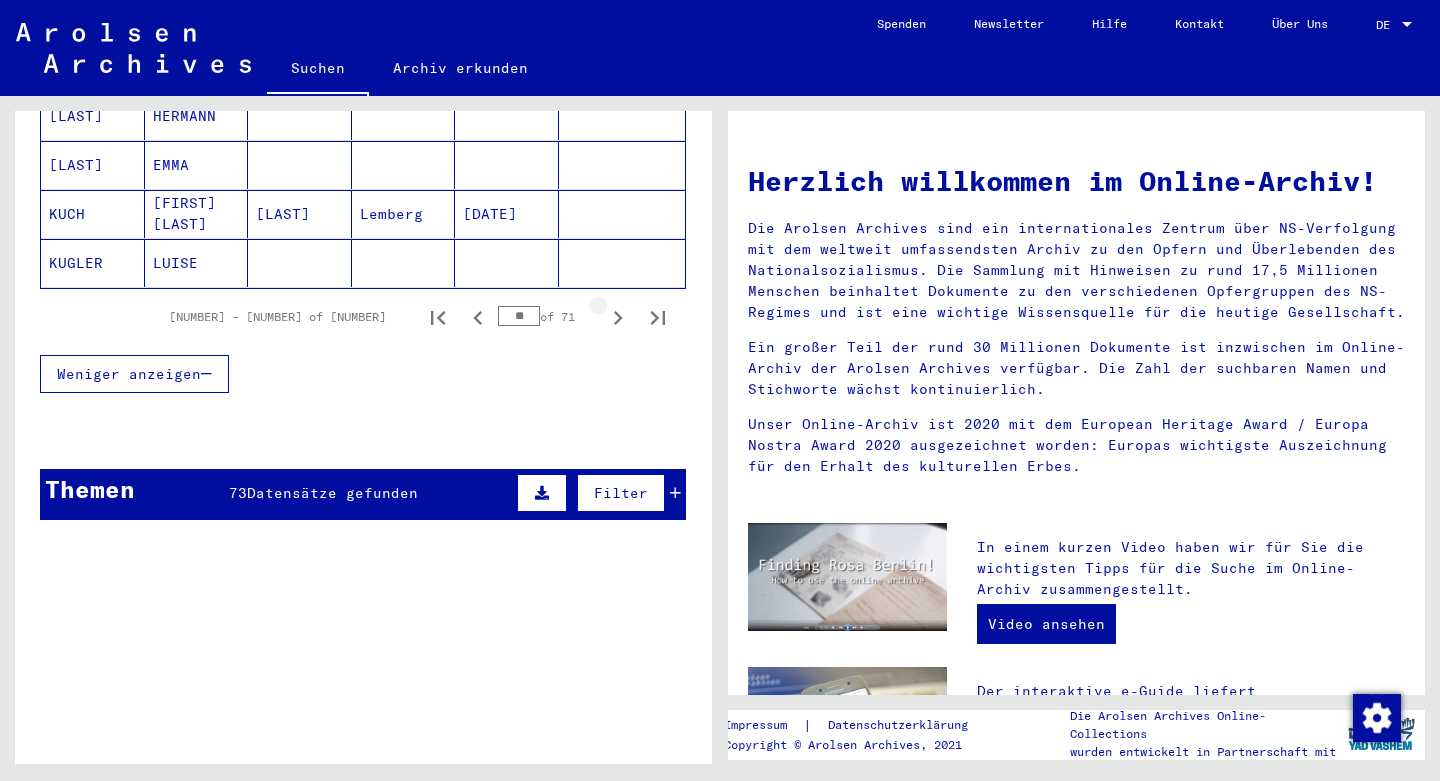 click 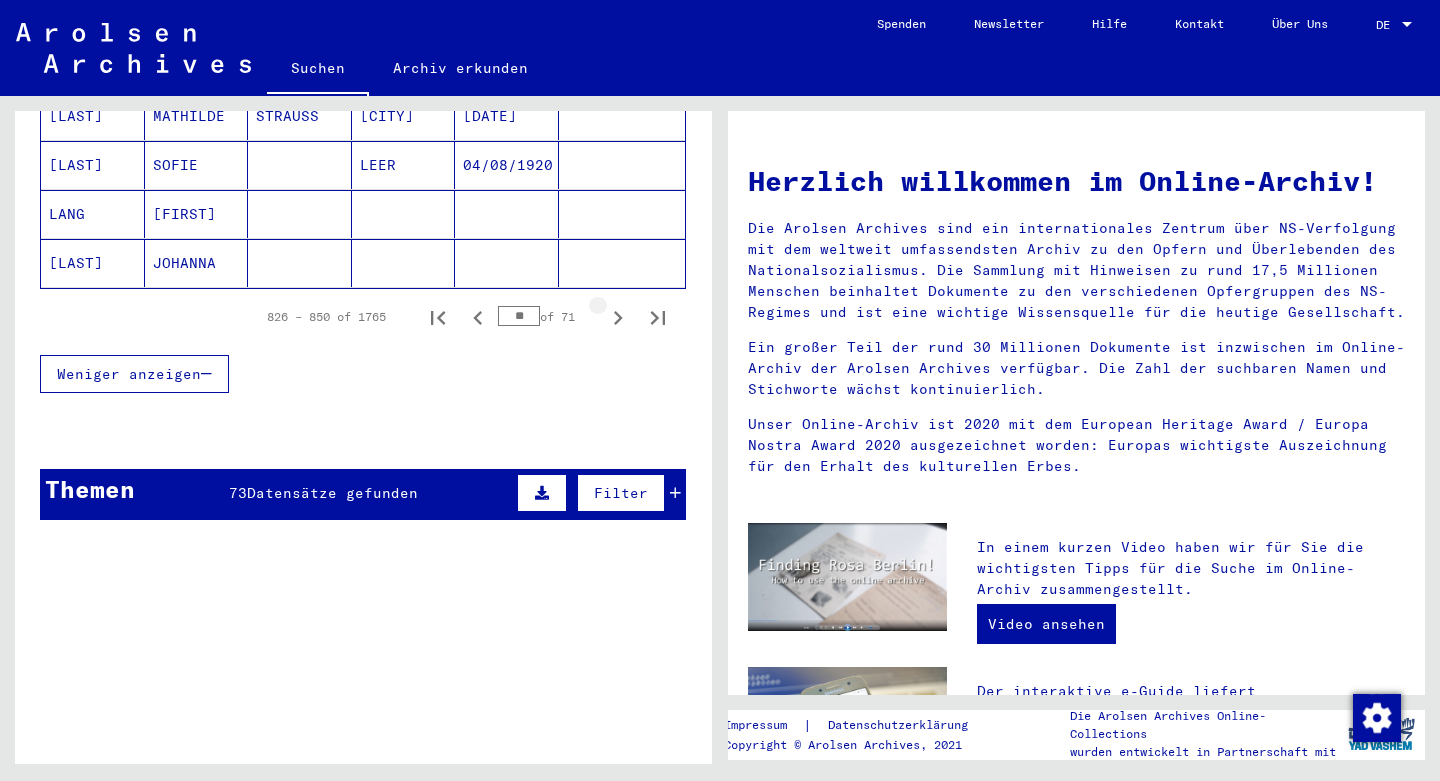 click 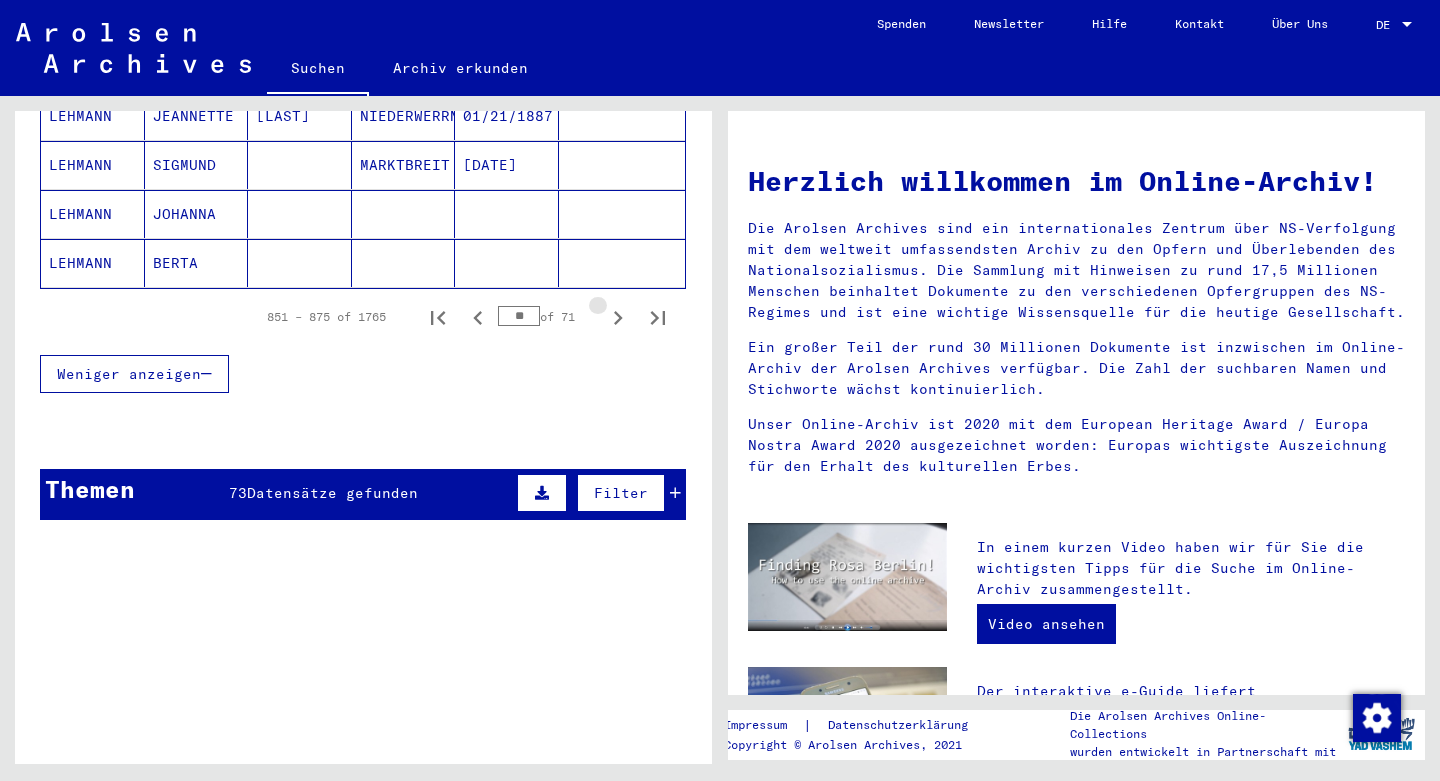 click 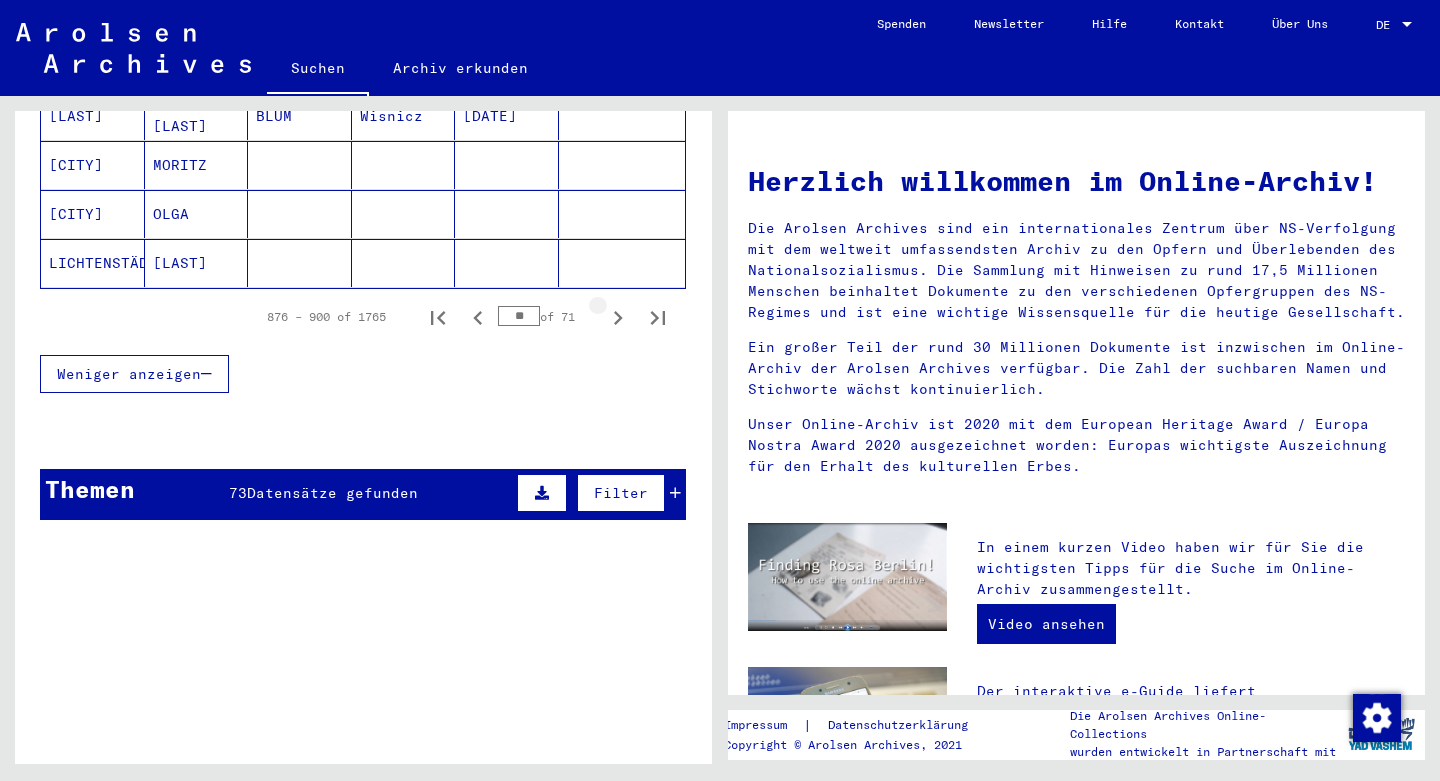 click 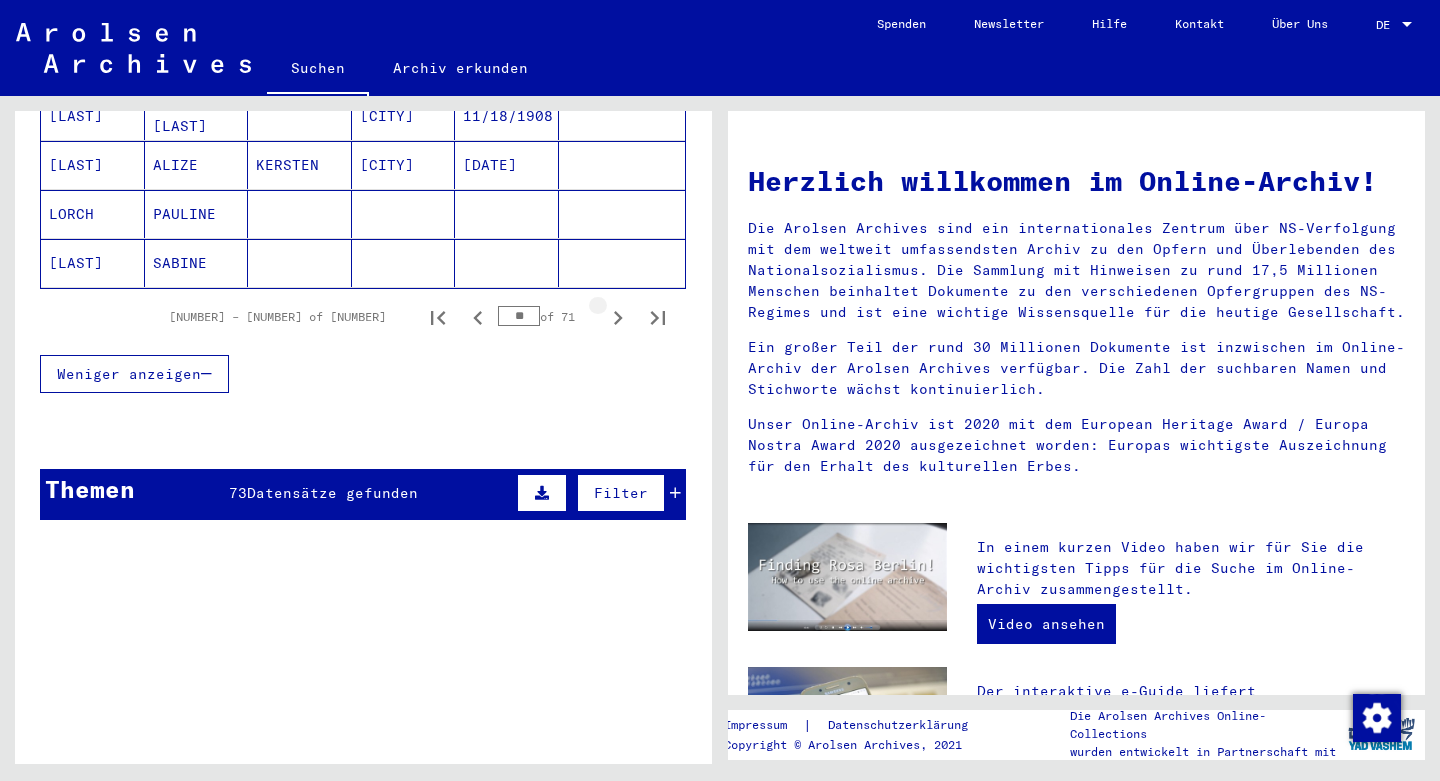 click 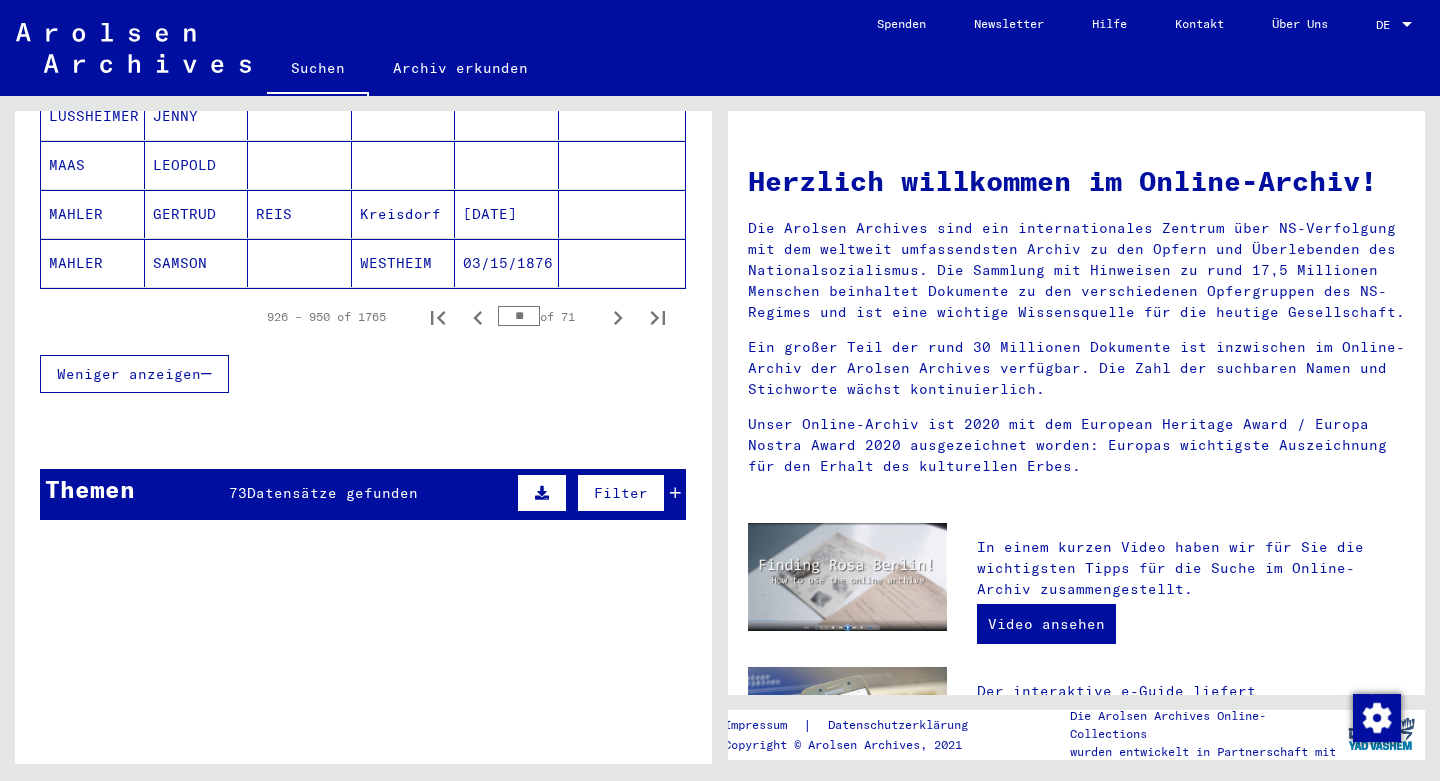 click 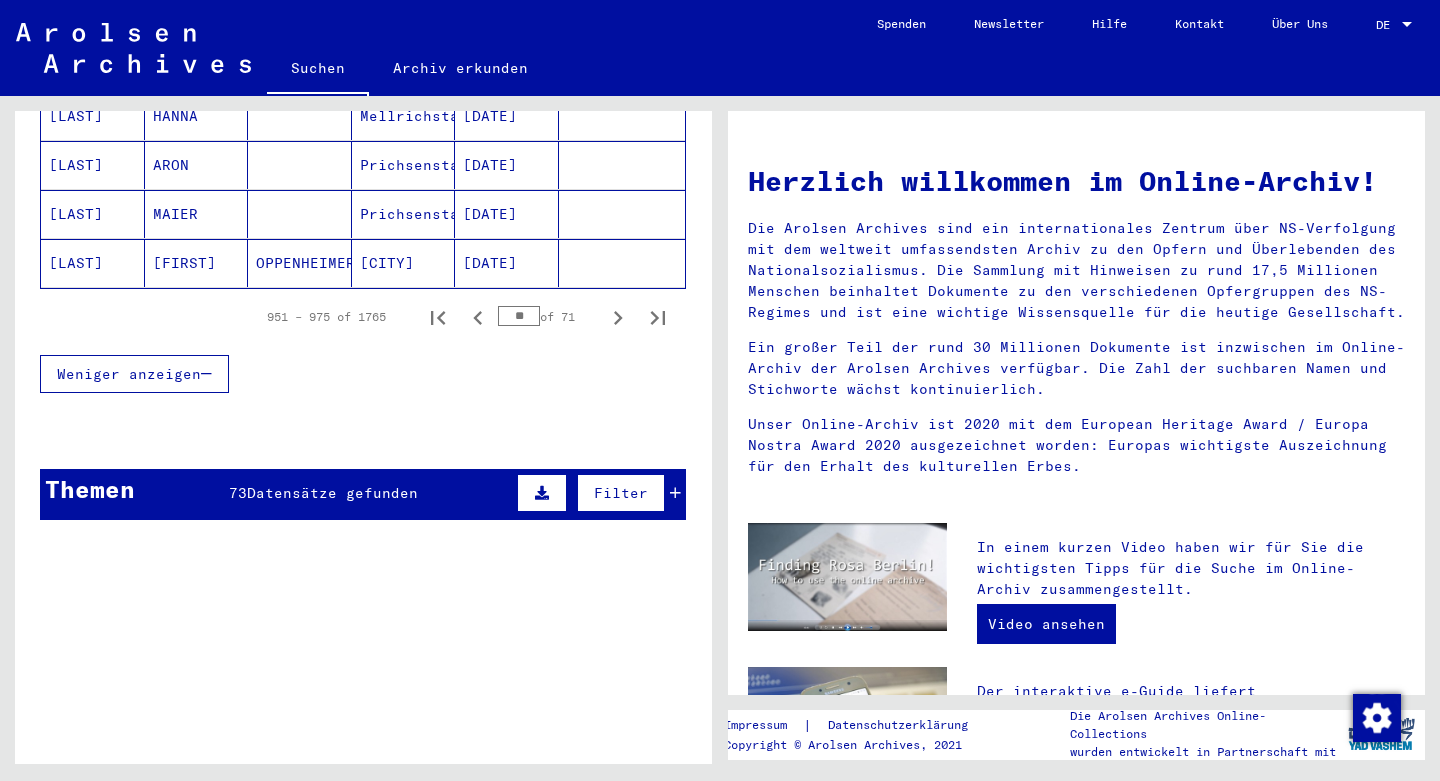 click 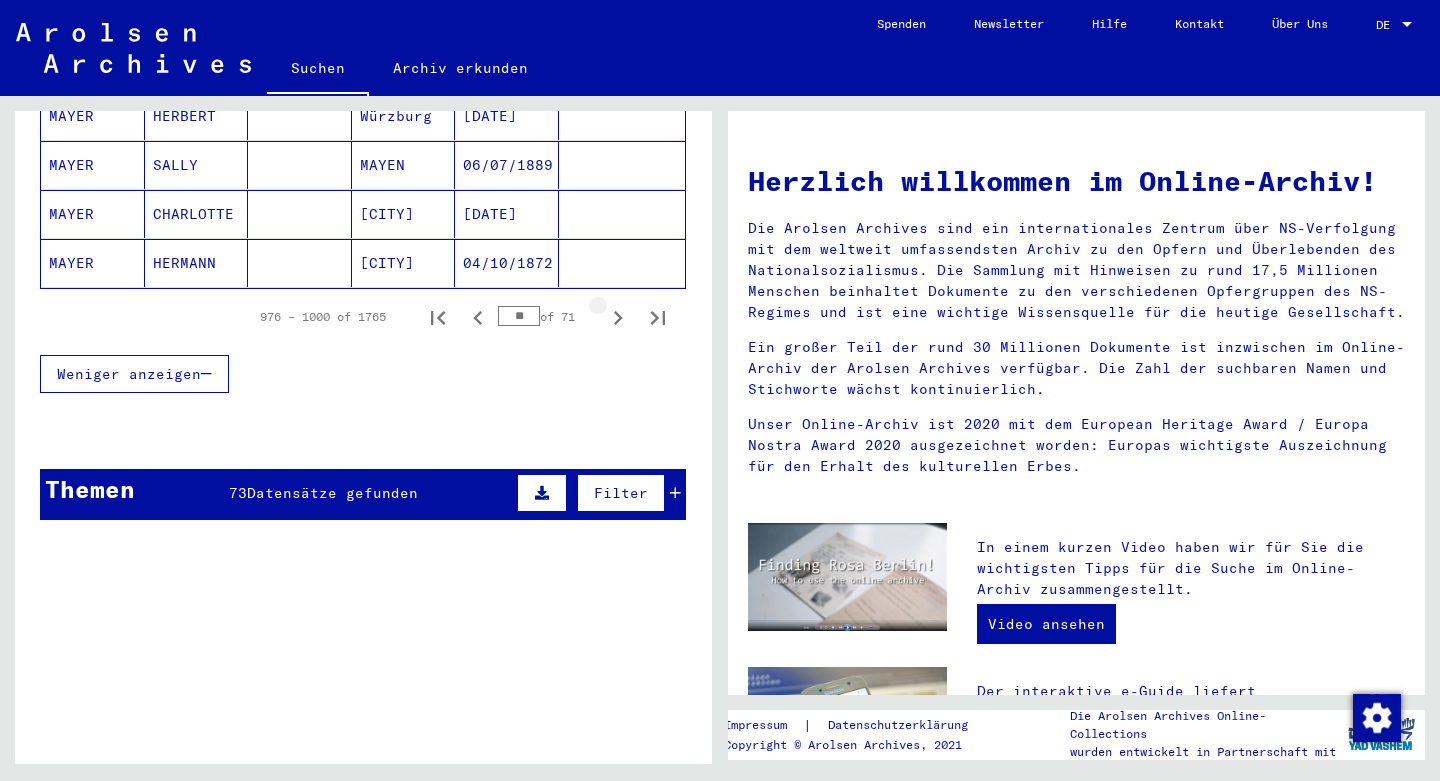 click 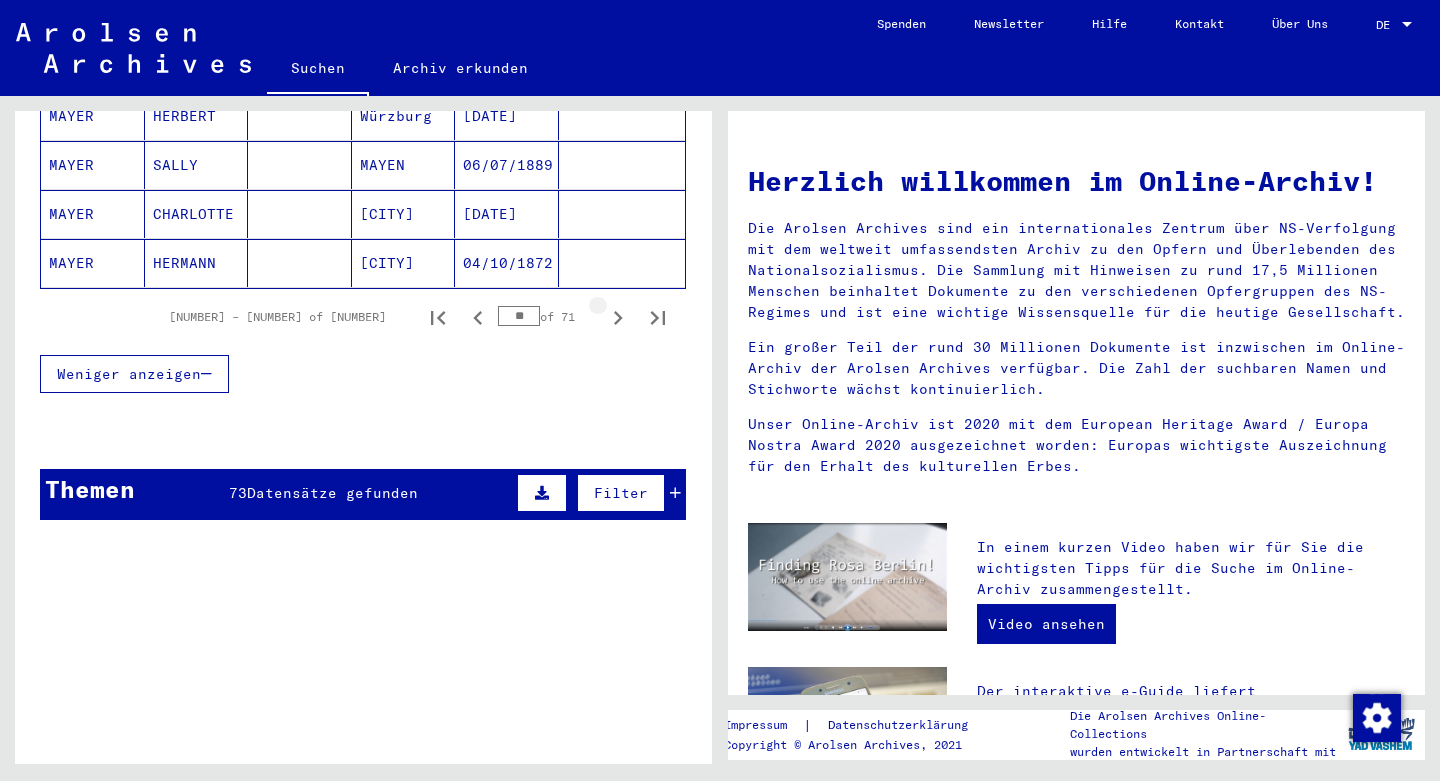 click 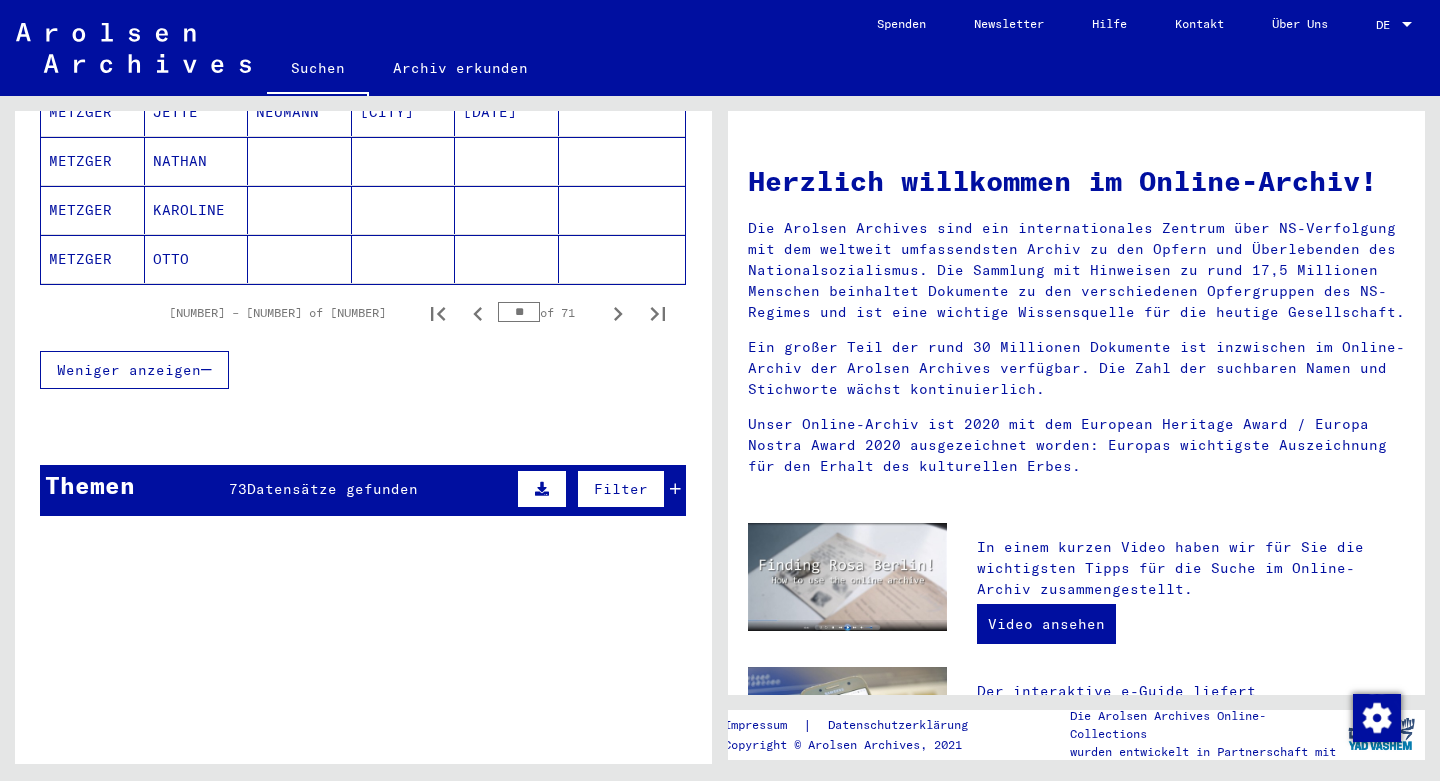 scroll, scrollTop: 1363, scrollLeft: 0, axis: vertical 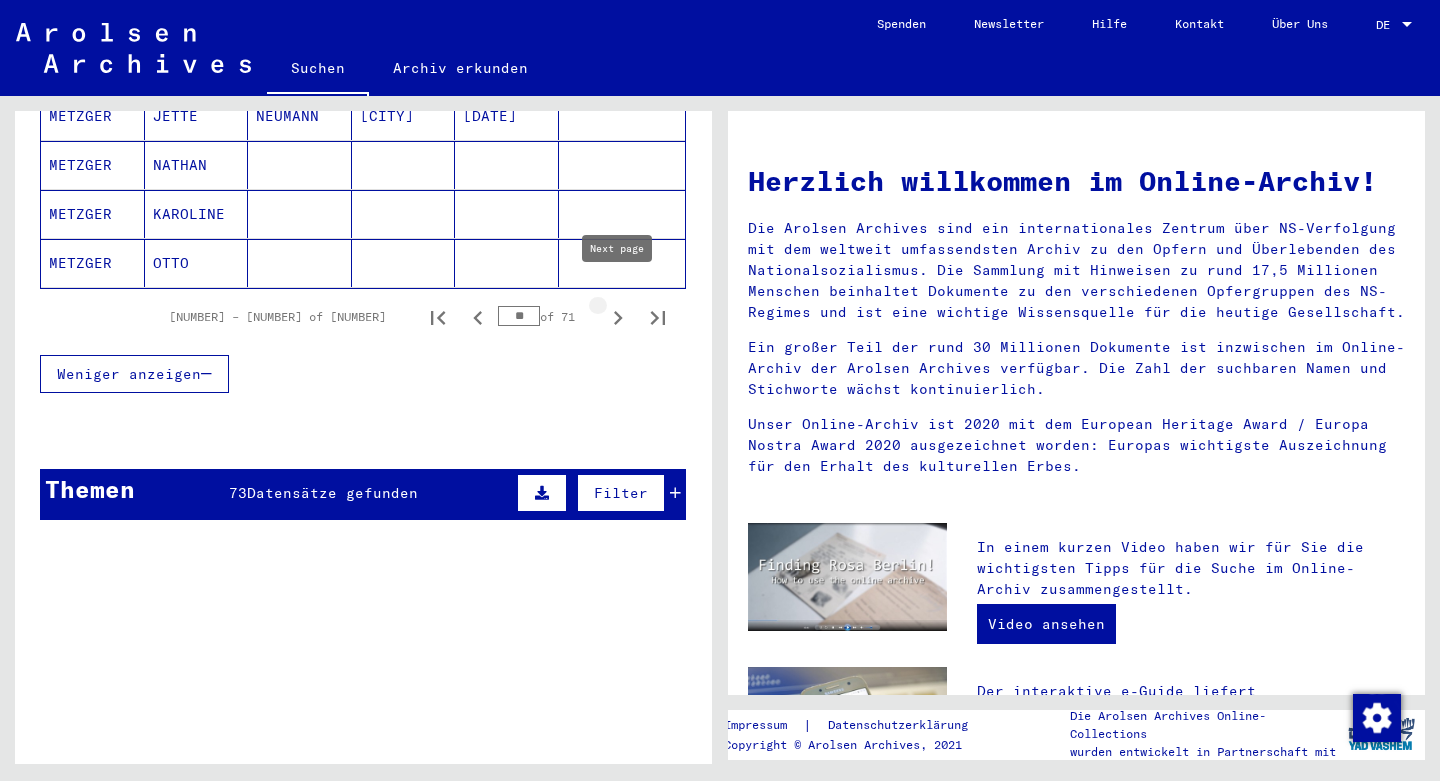 click 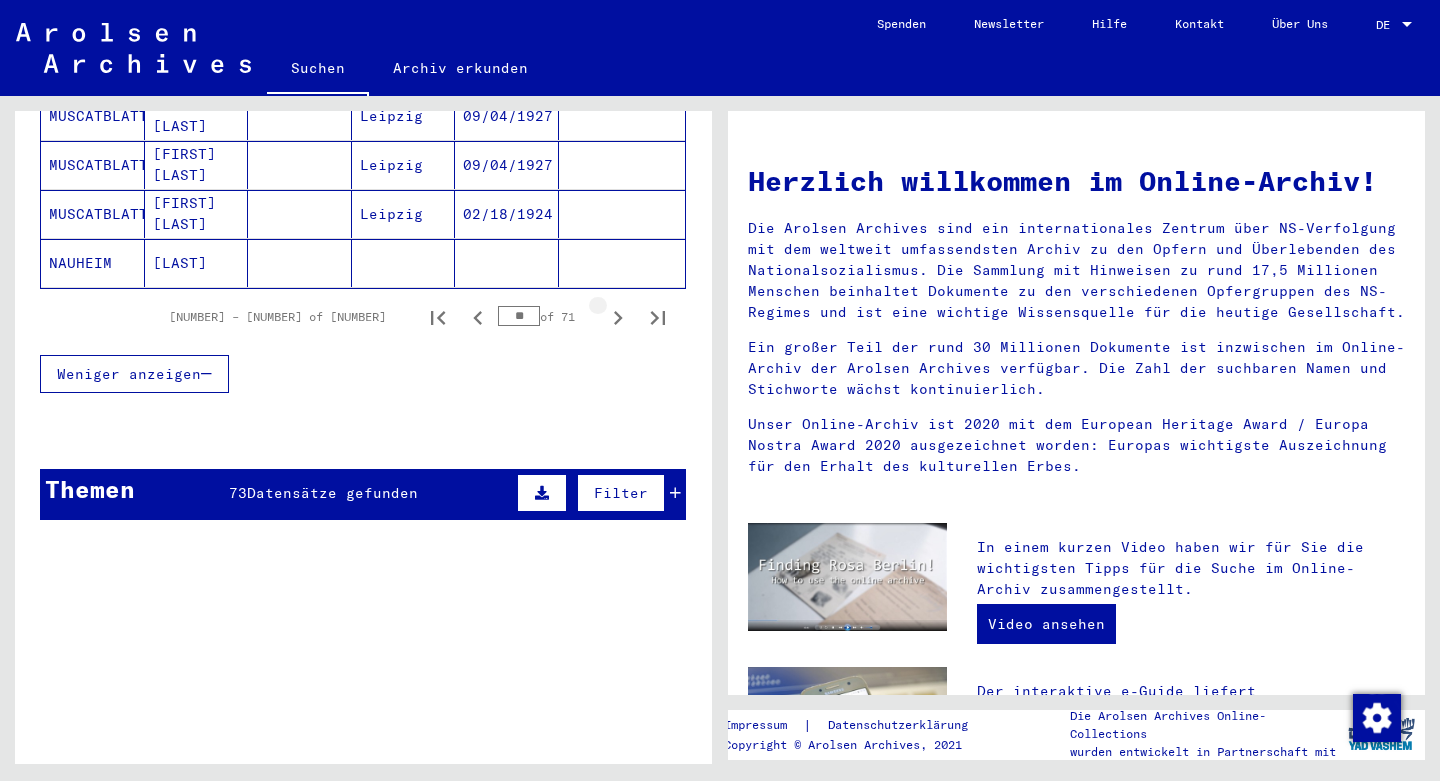 click 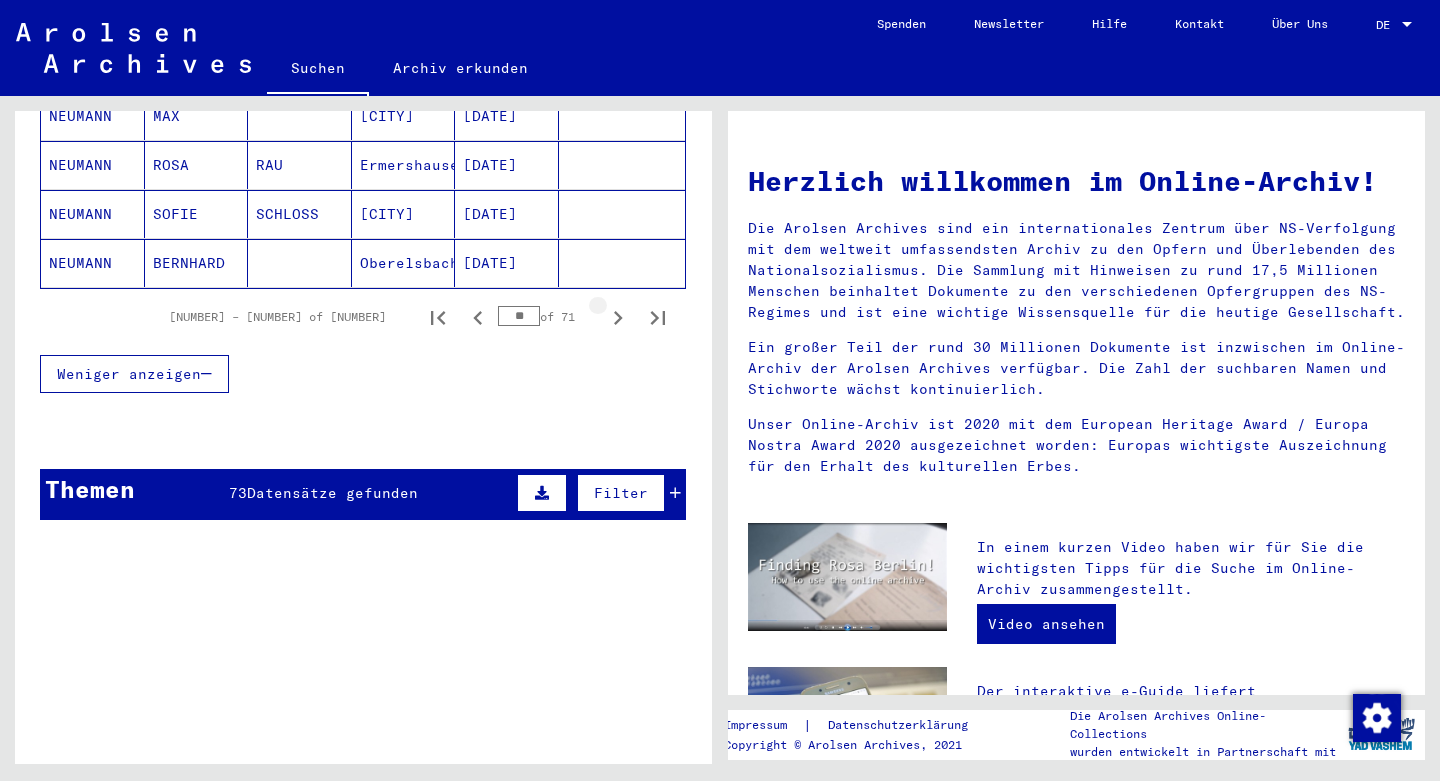 click 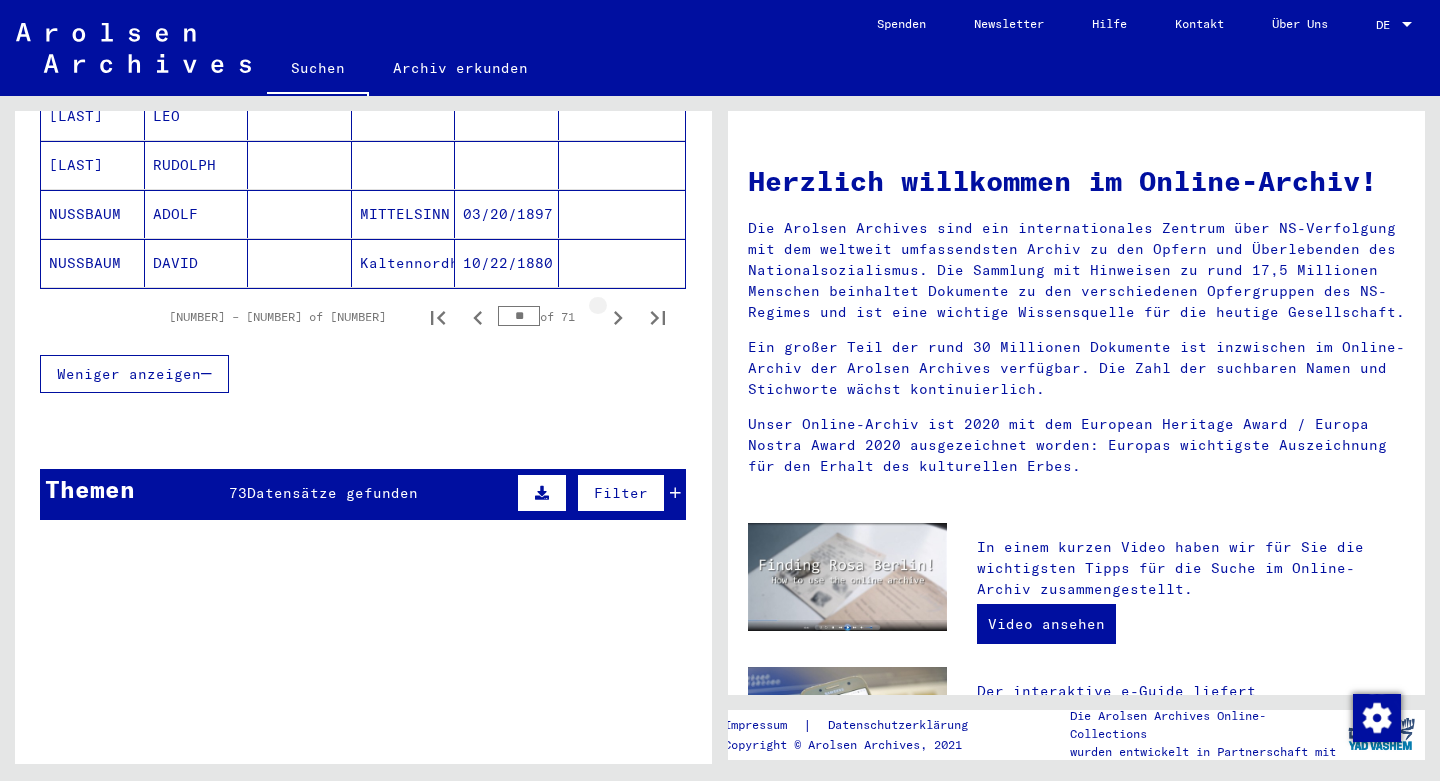 click 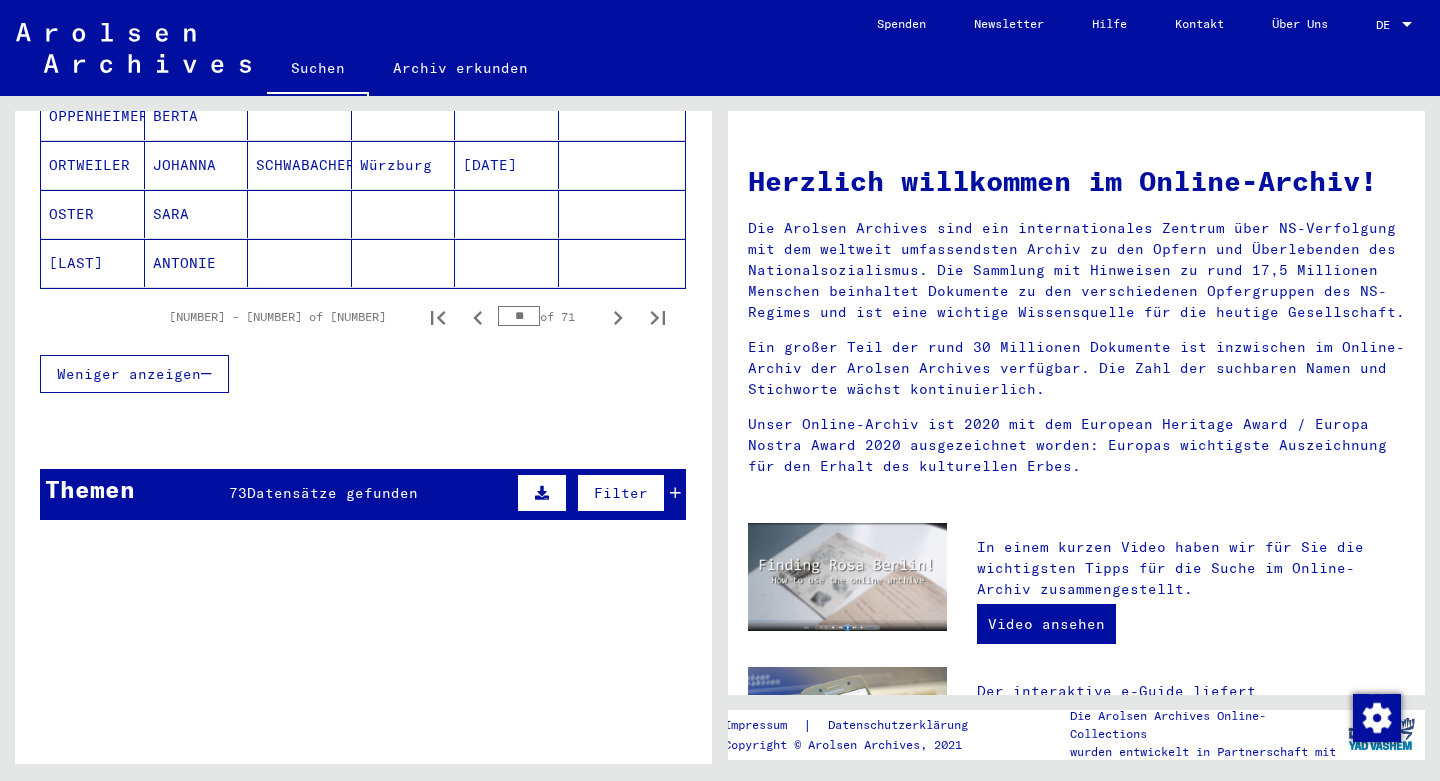 click 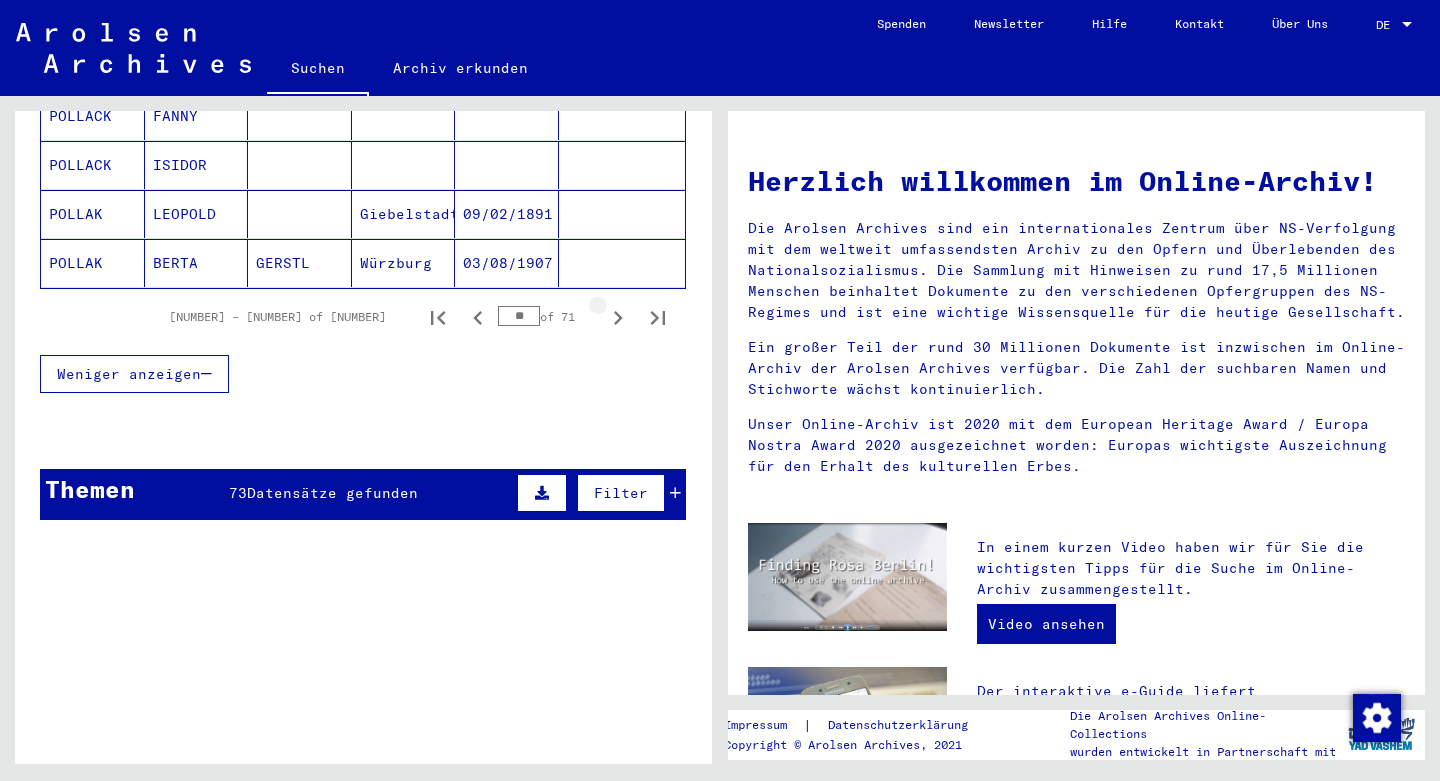 click 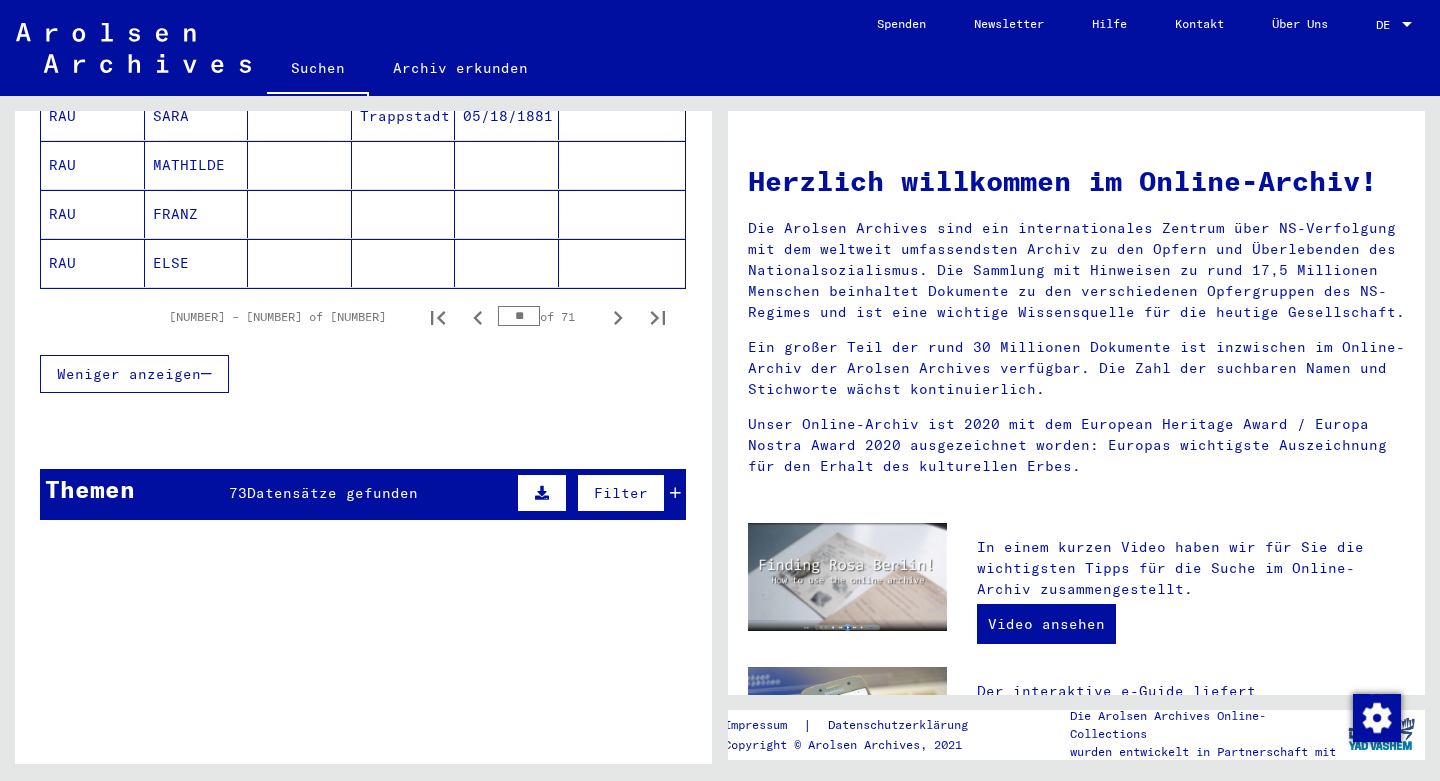 click 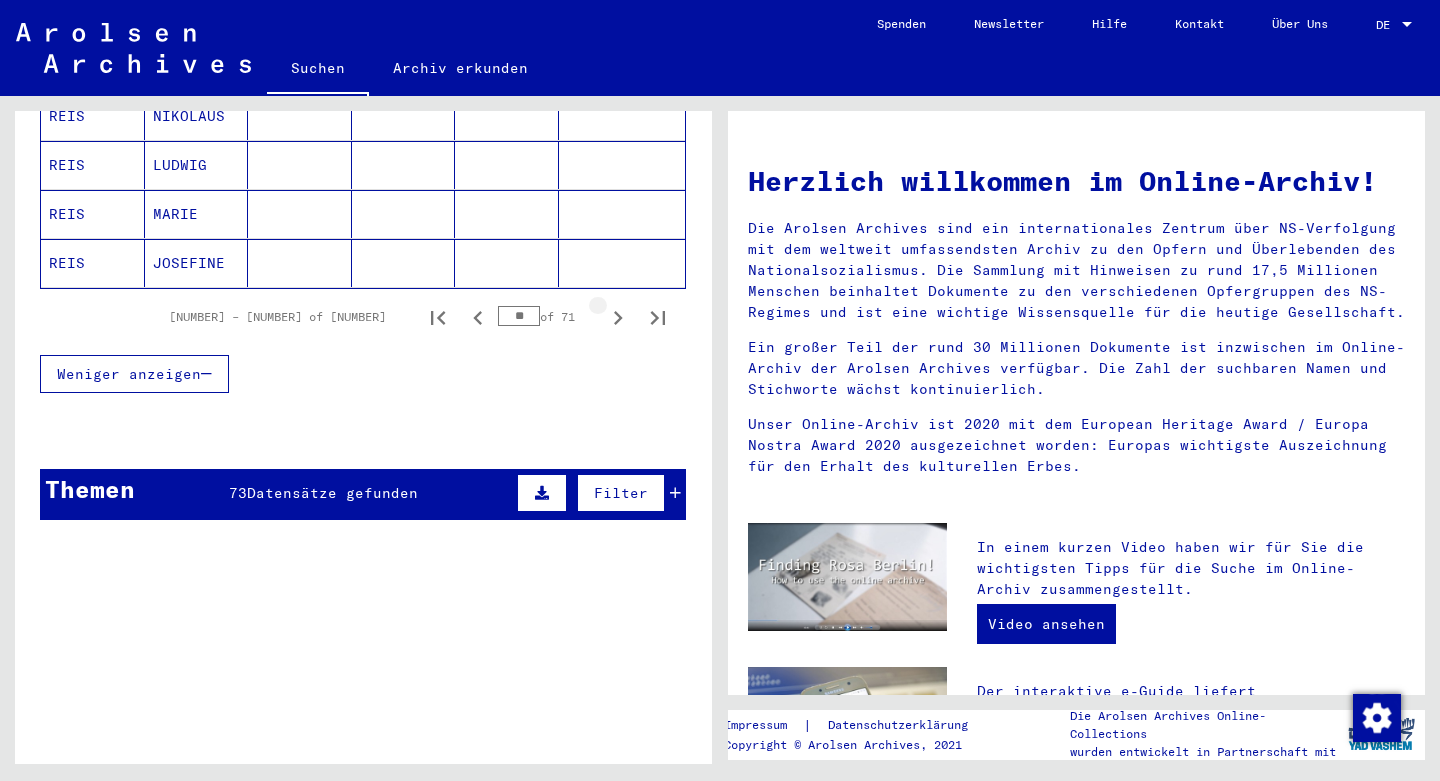 click 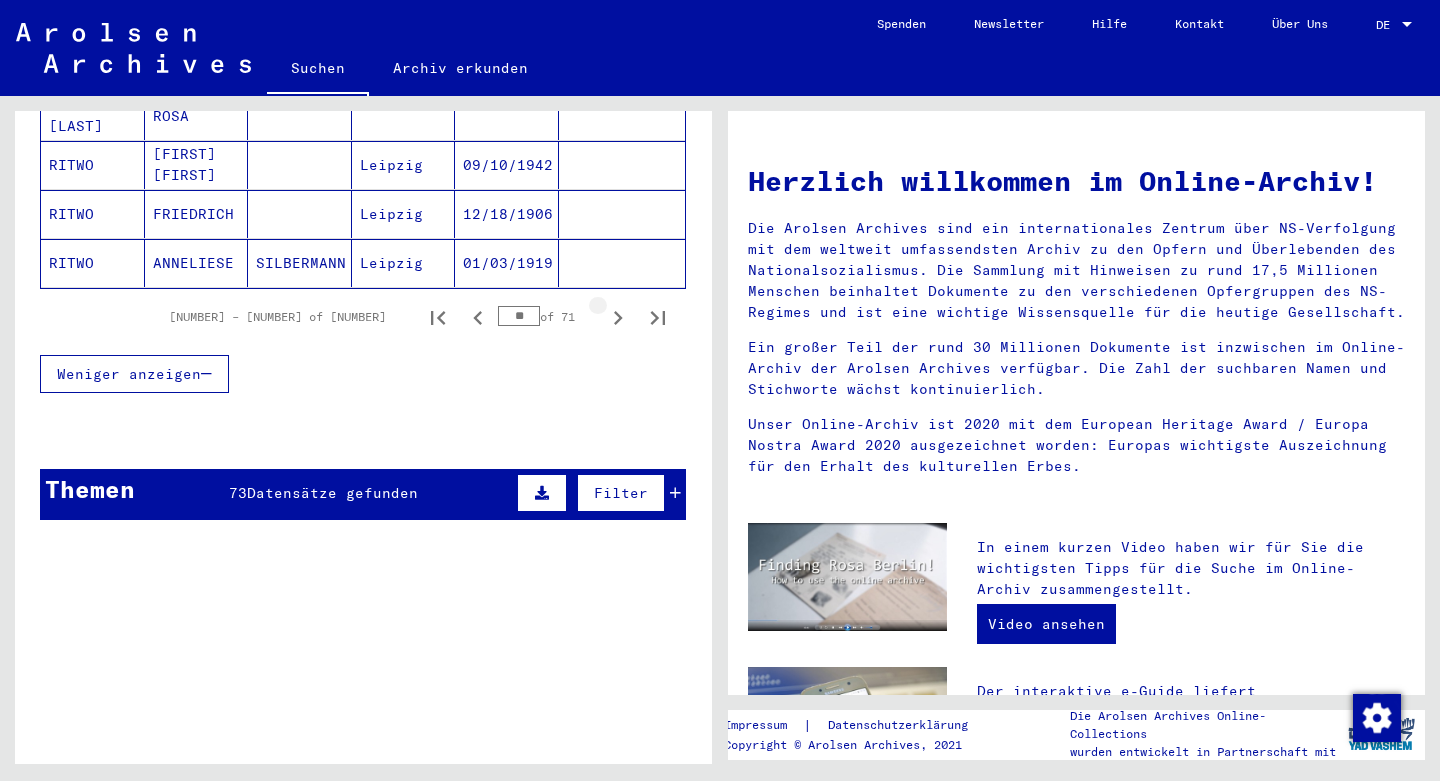 click 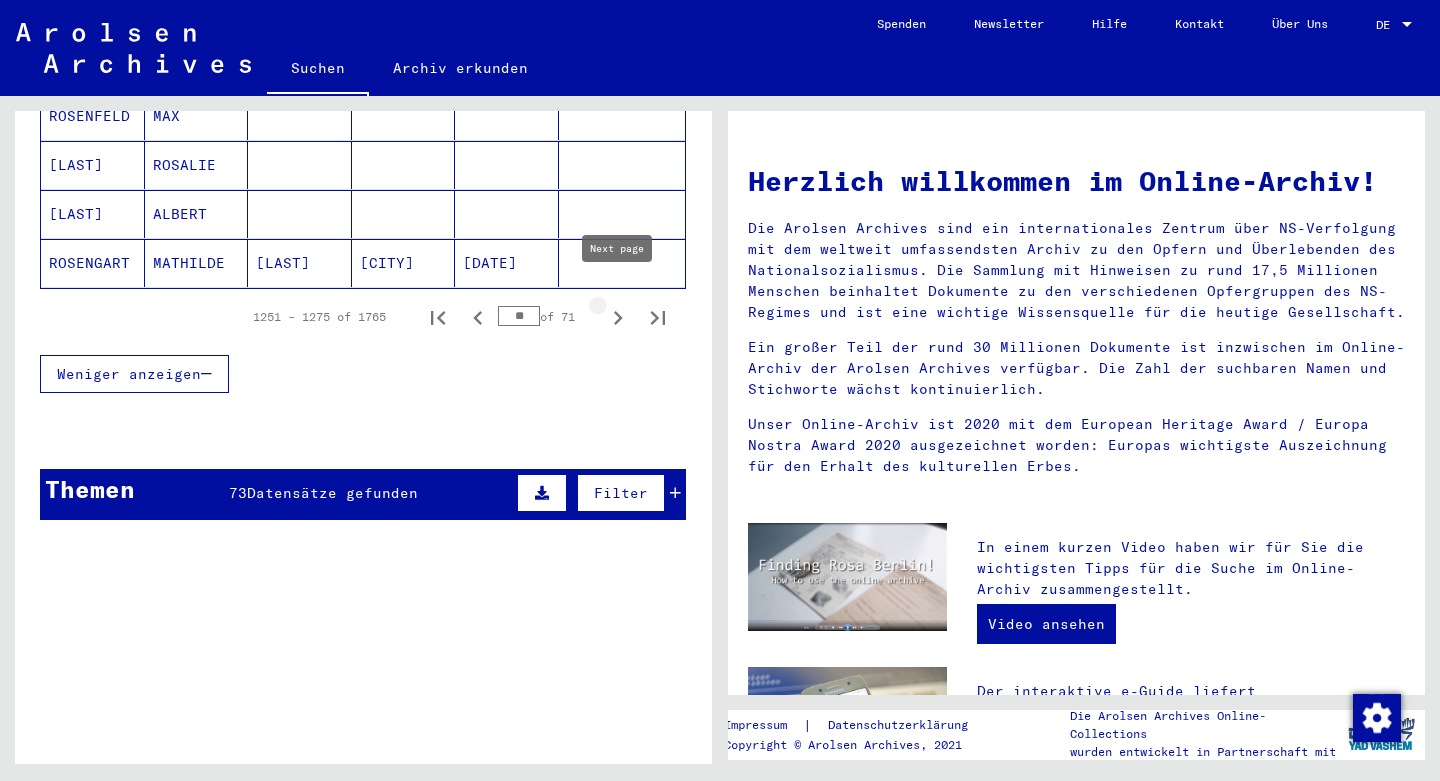 click 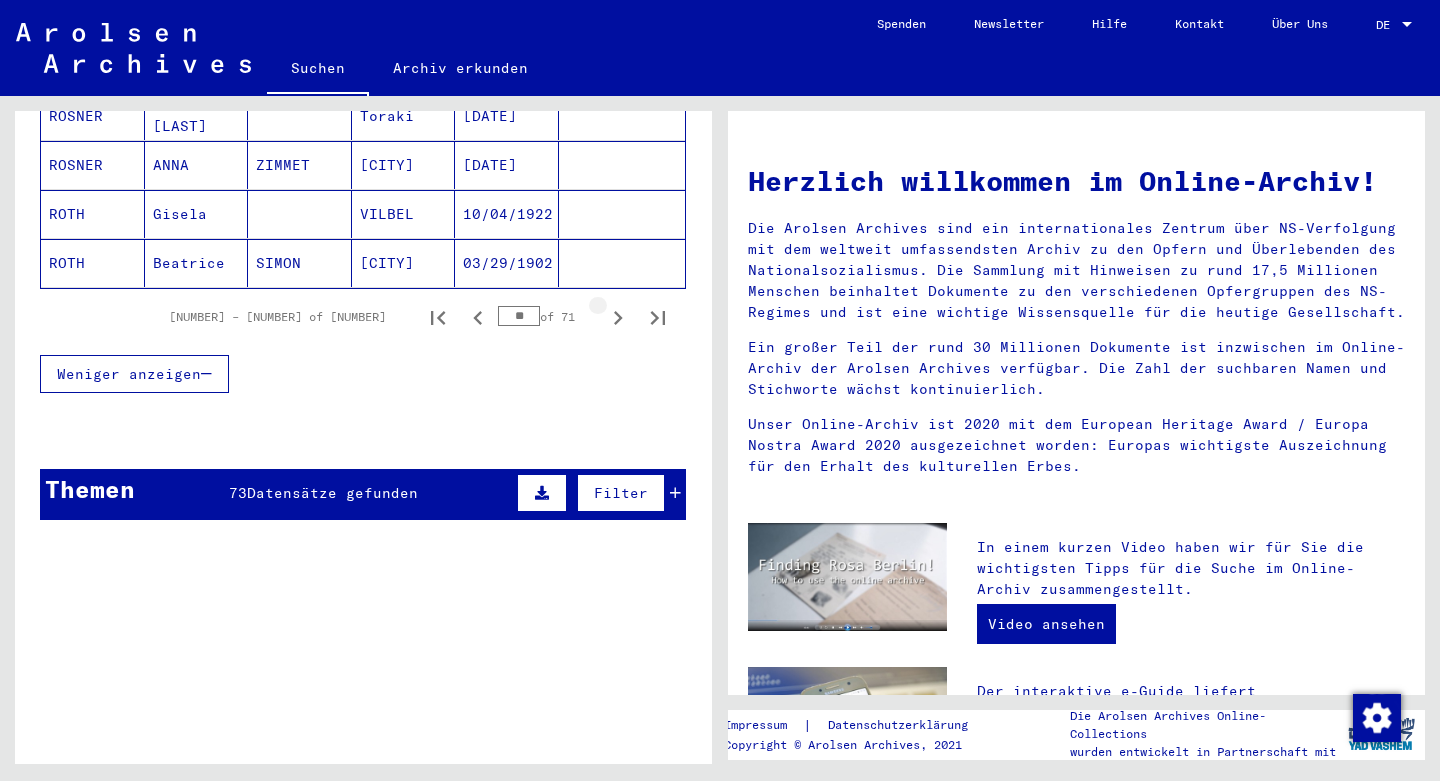 click 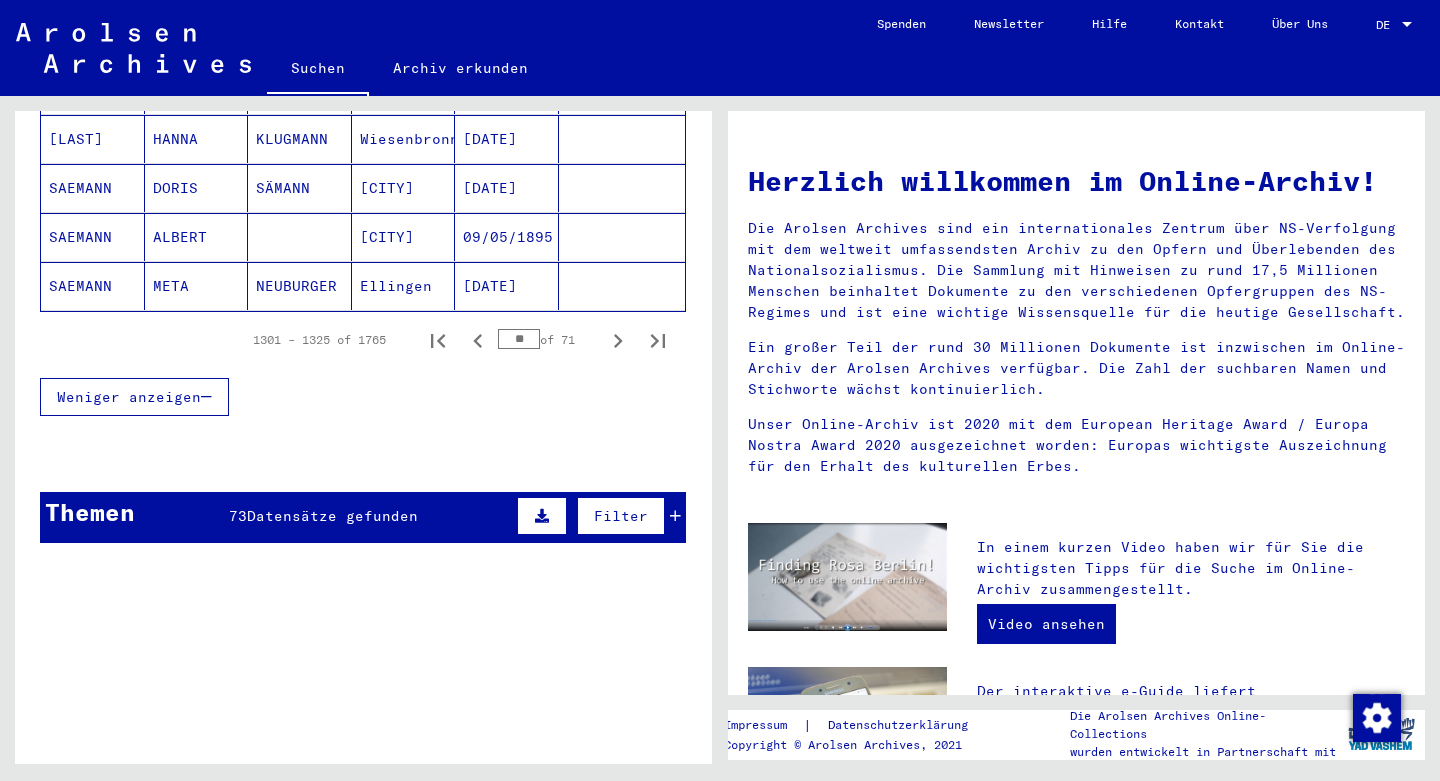 scroll, scrollTop: 1343, scrollLeft: 0, axis: vertical 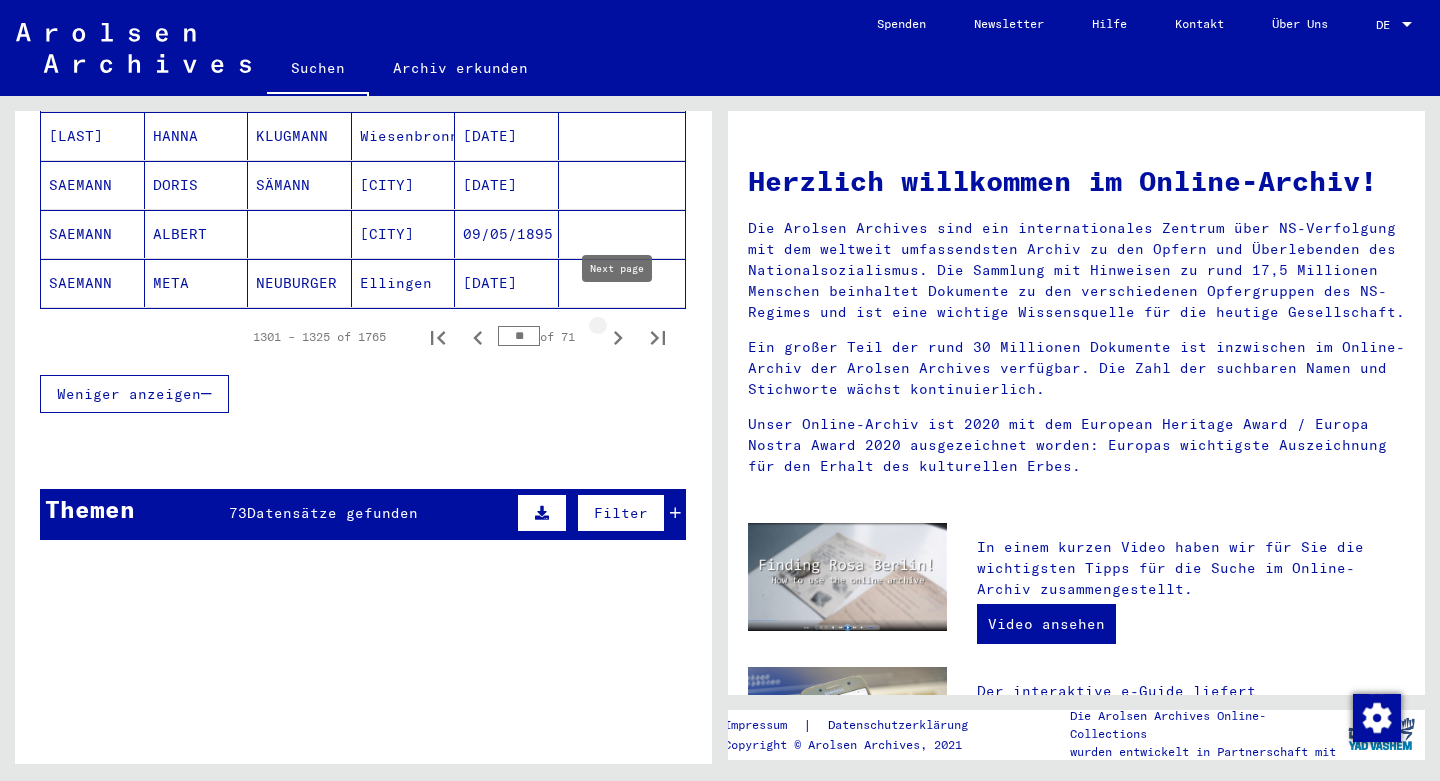 click 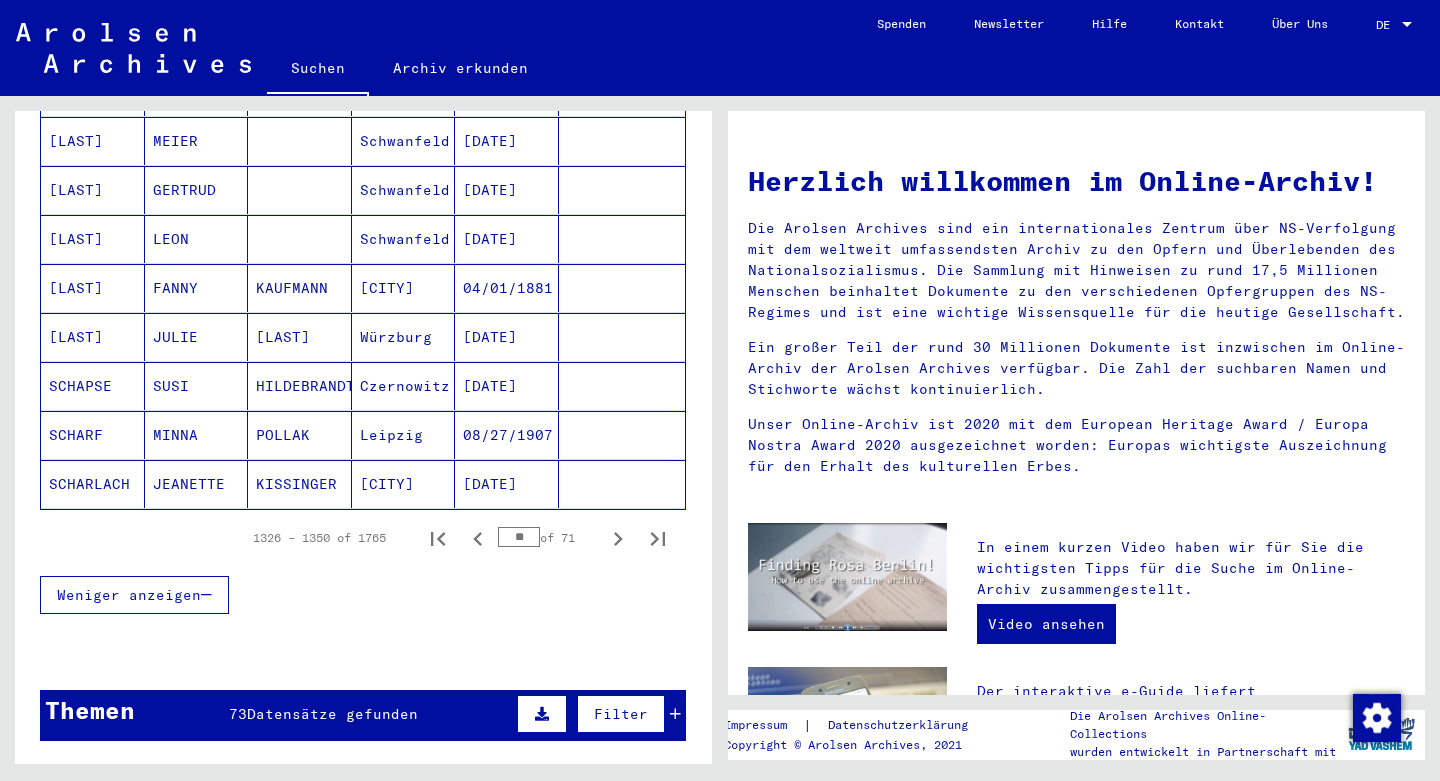 scroll, scrollTop: 1147, scrollLeft: 0, axis: vertical 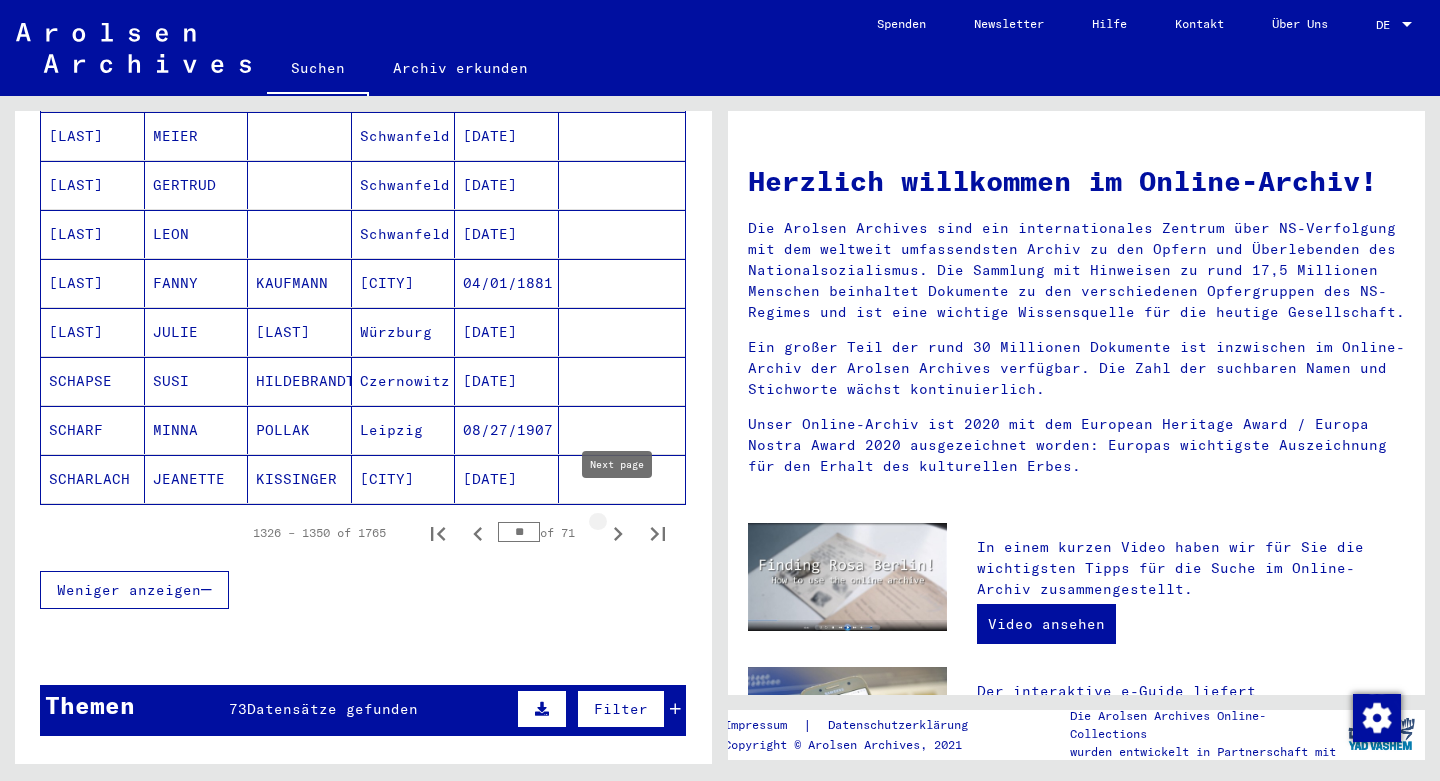 click 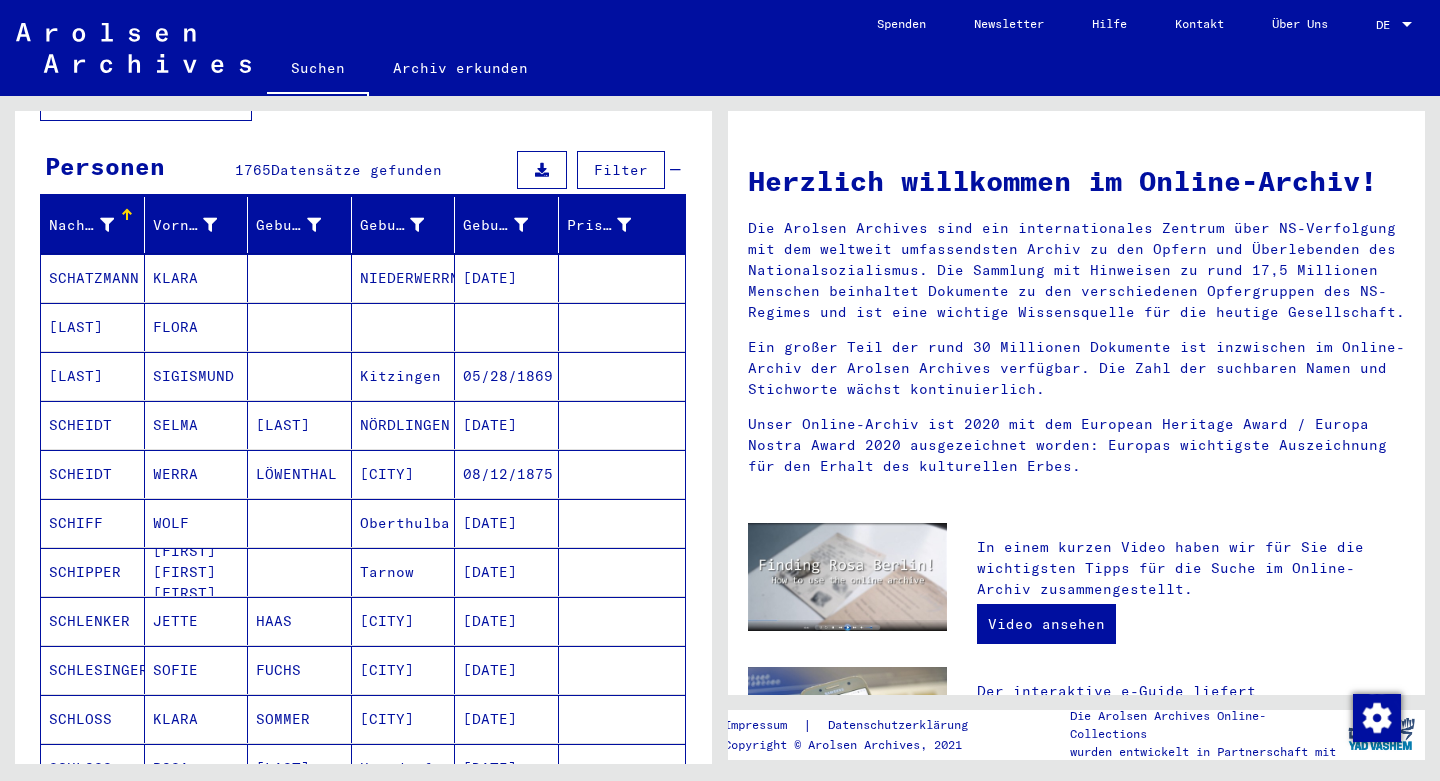 scroll, scrollTop: 0, scrollLeft: 0, axis: both 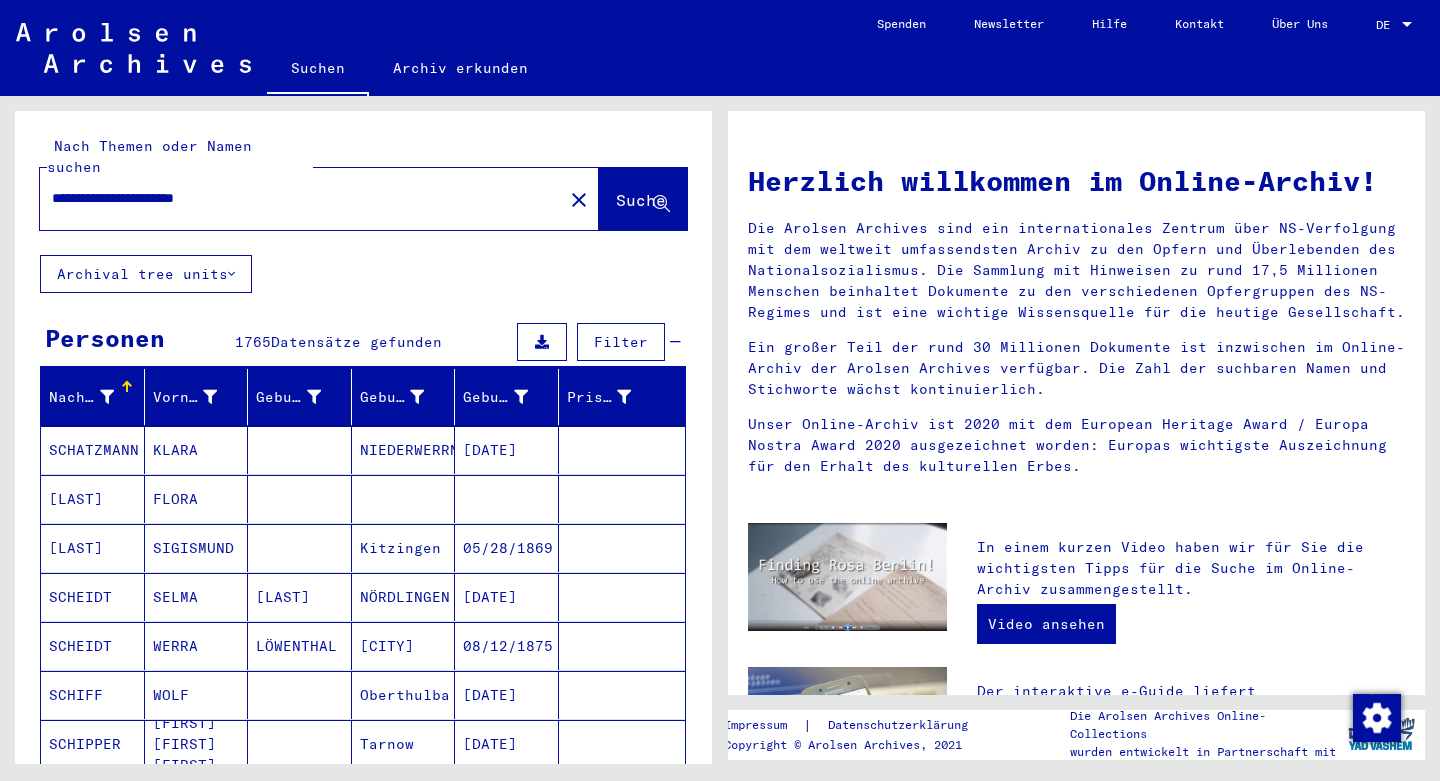 click on "**********" at bounding box center (295, 198) 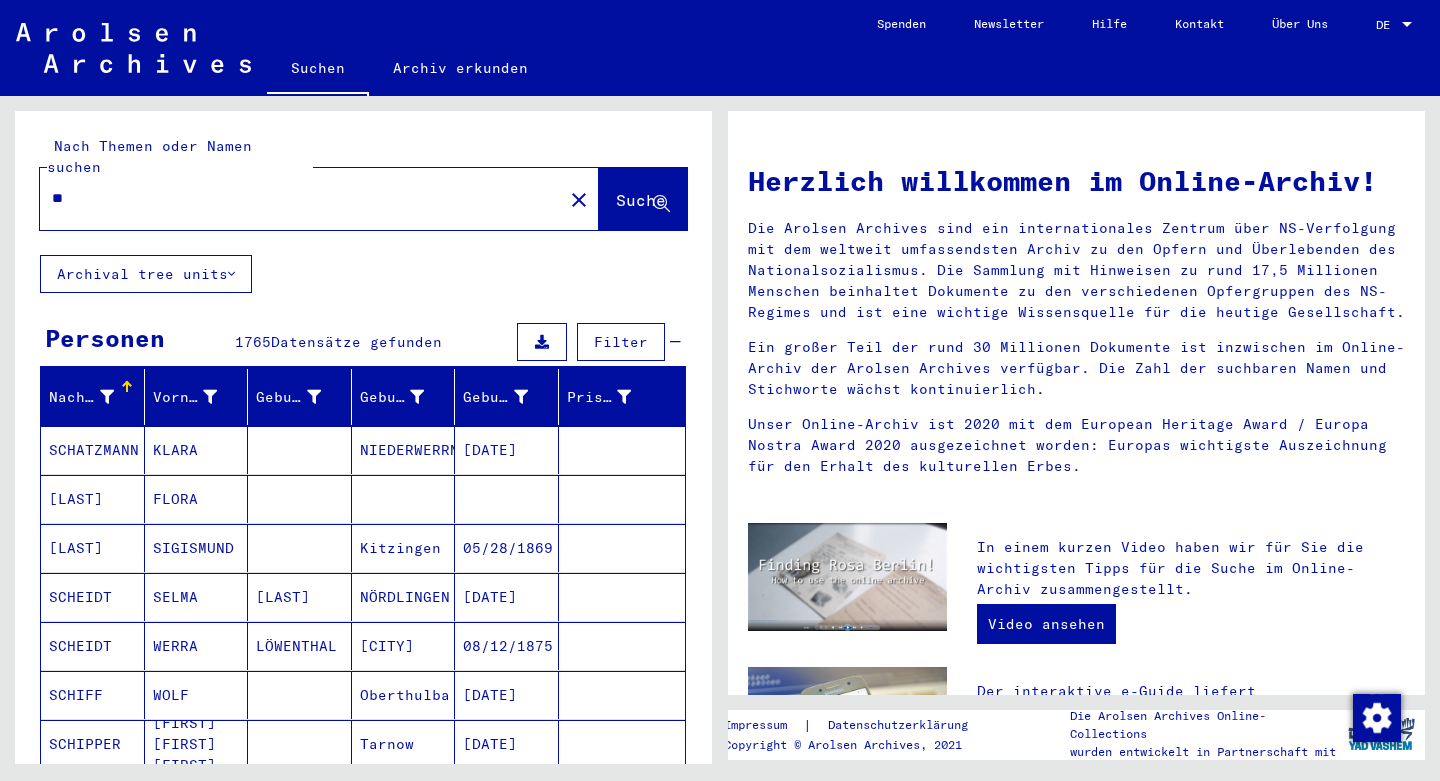 type on "*" 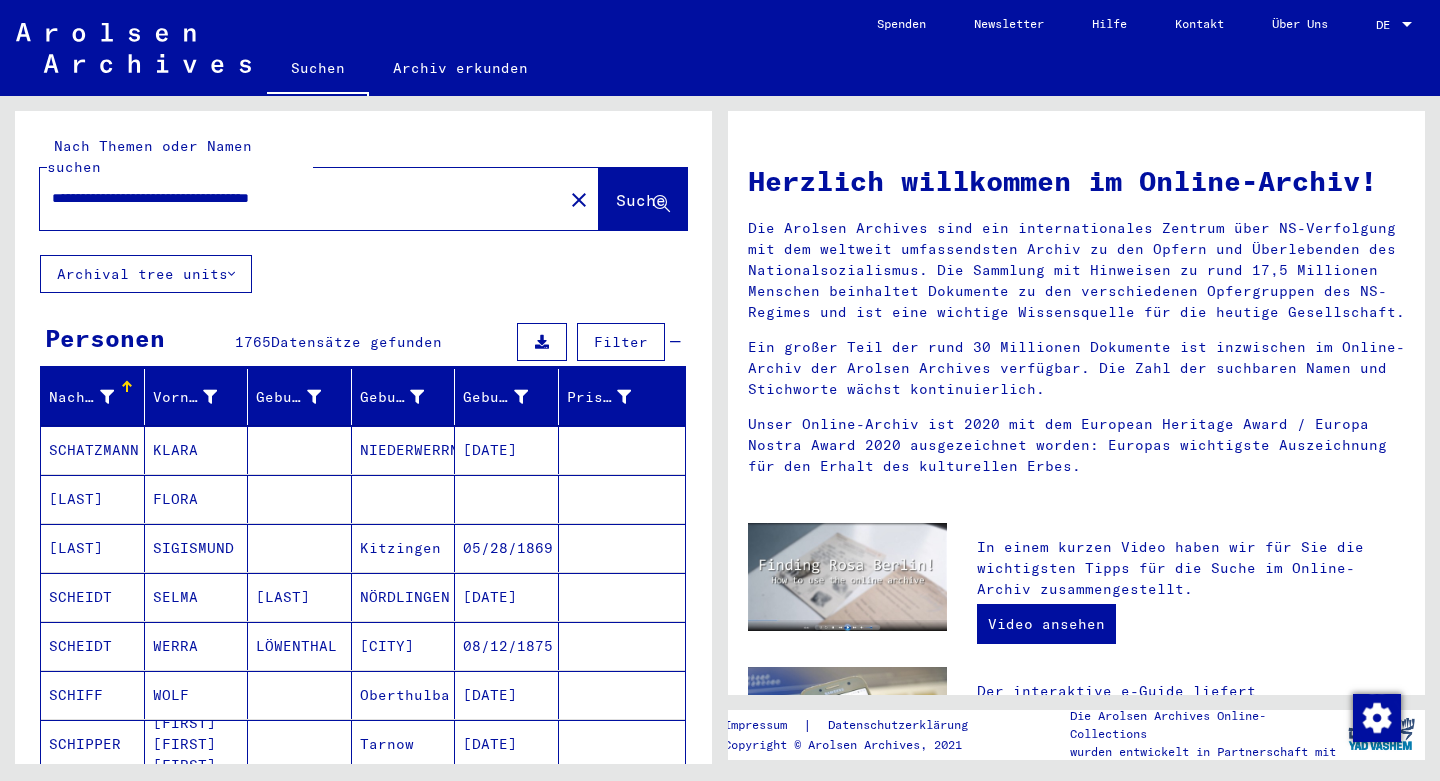 type on "**********" 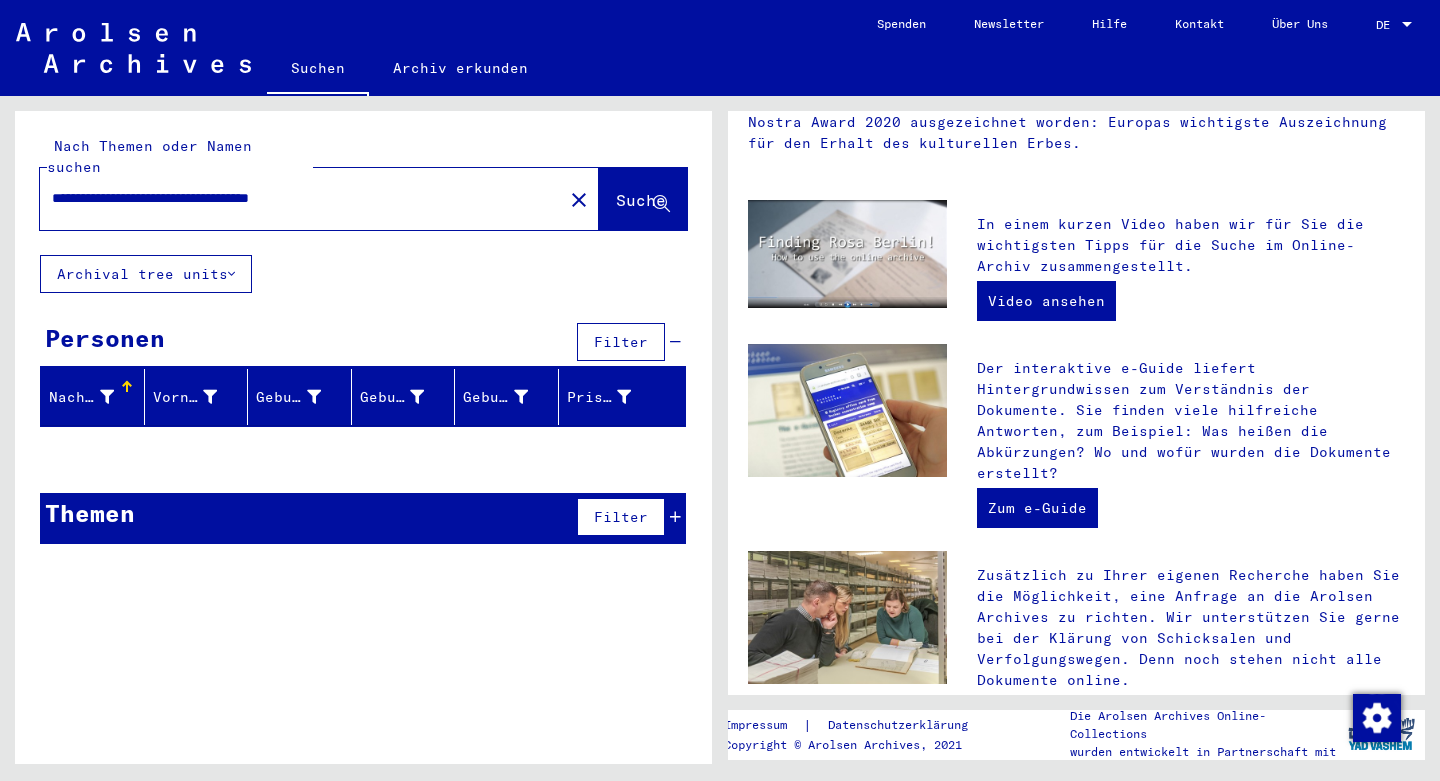 scroll, scrollTop: 324, scrollLeft: 0, axis: vertical 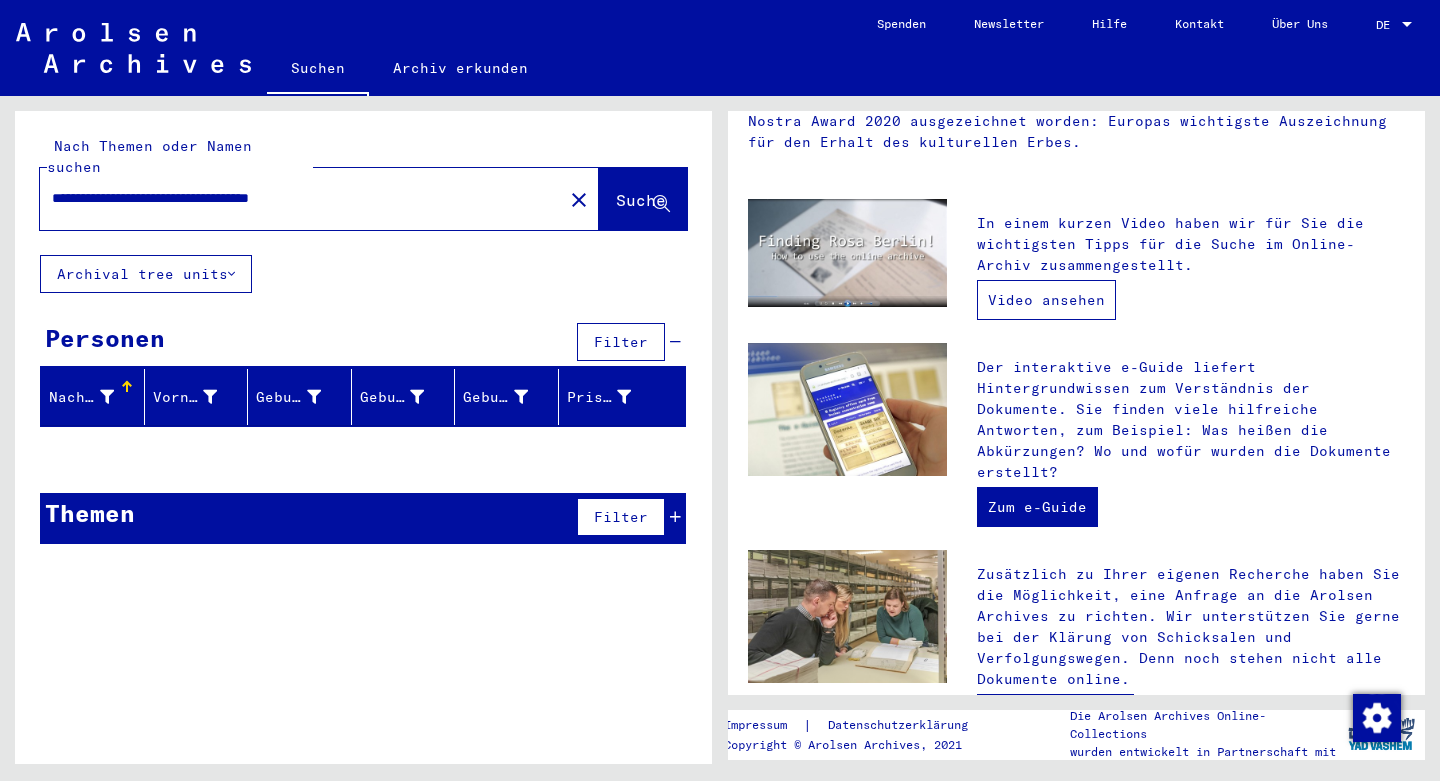 click on "Video ansehen" at bounding box center [1046, 300] 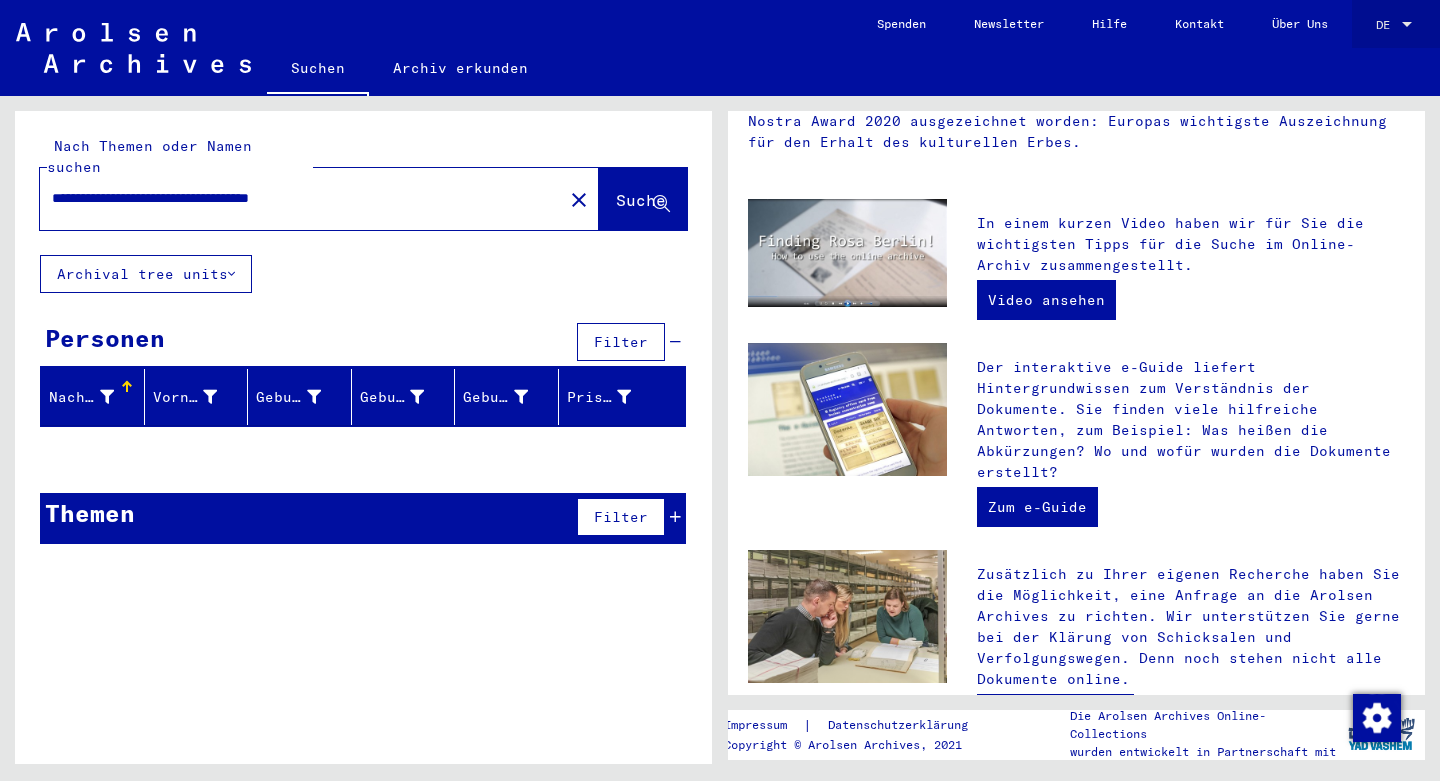 click at bounding box center [1407, 25] 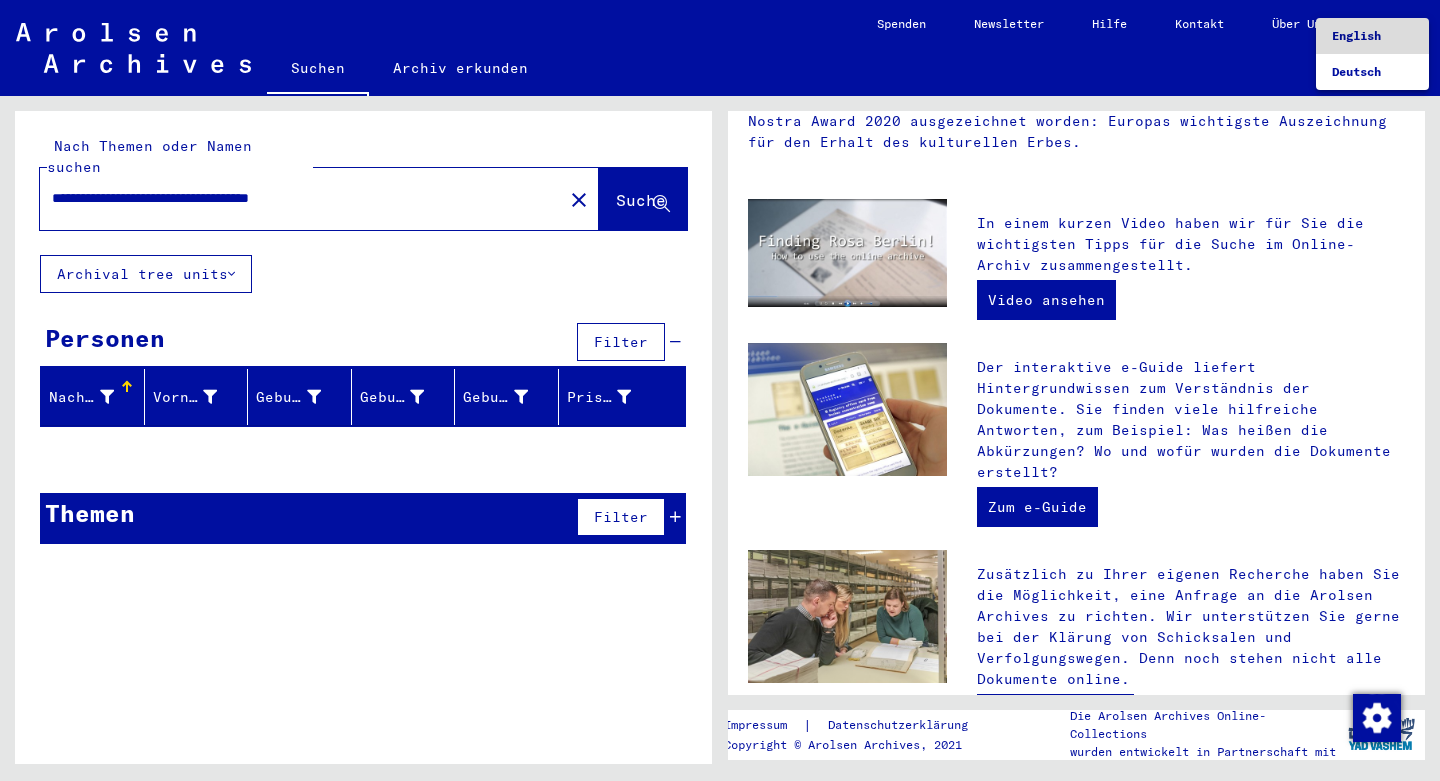 click on "English" at bounding box center (1356, 35) 